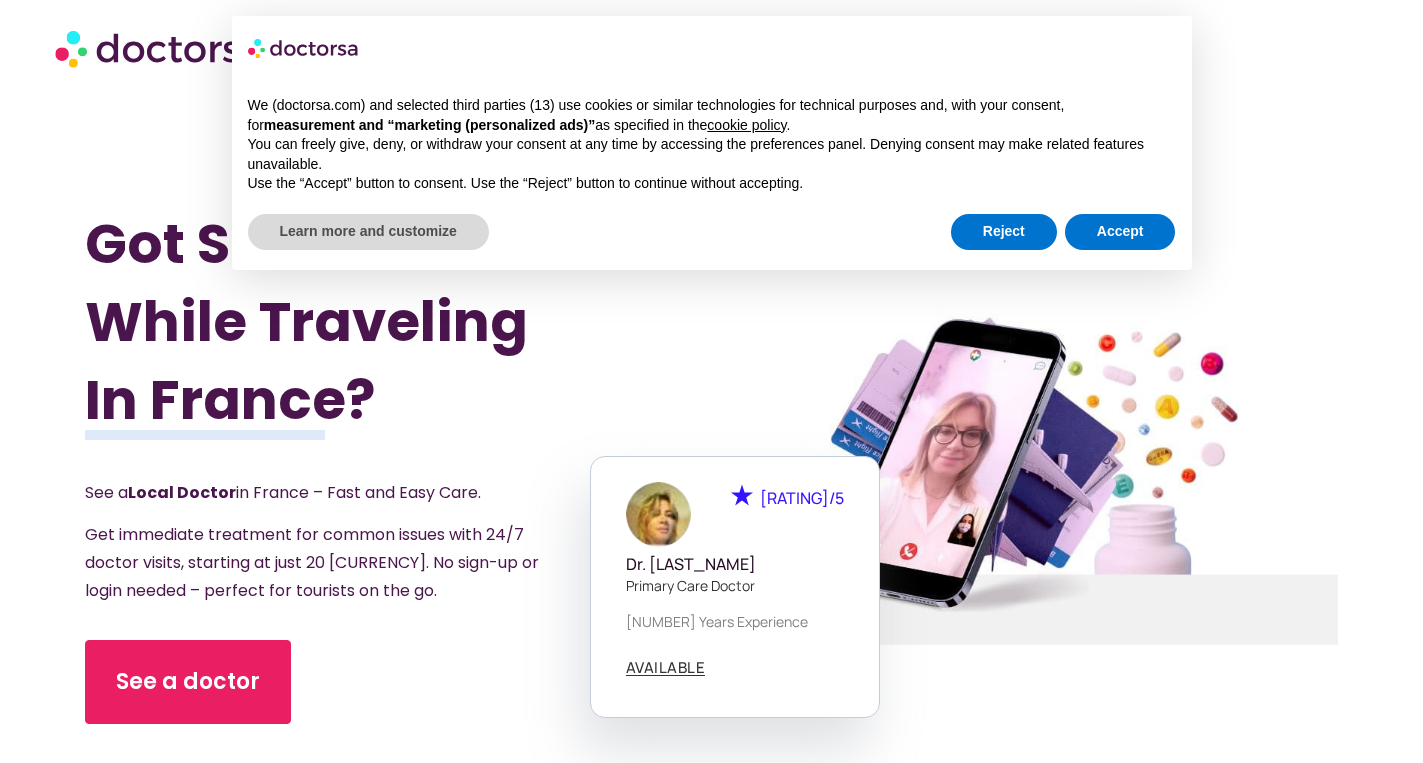 scroll, scrollTop: 0, scrollLeft: 0, axis: both 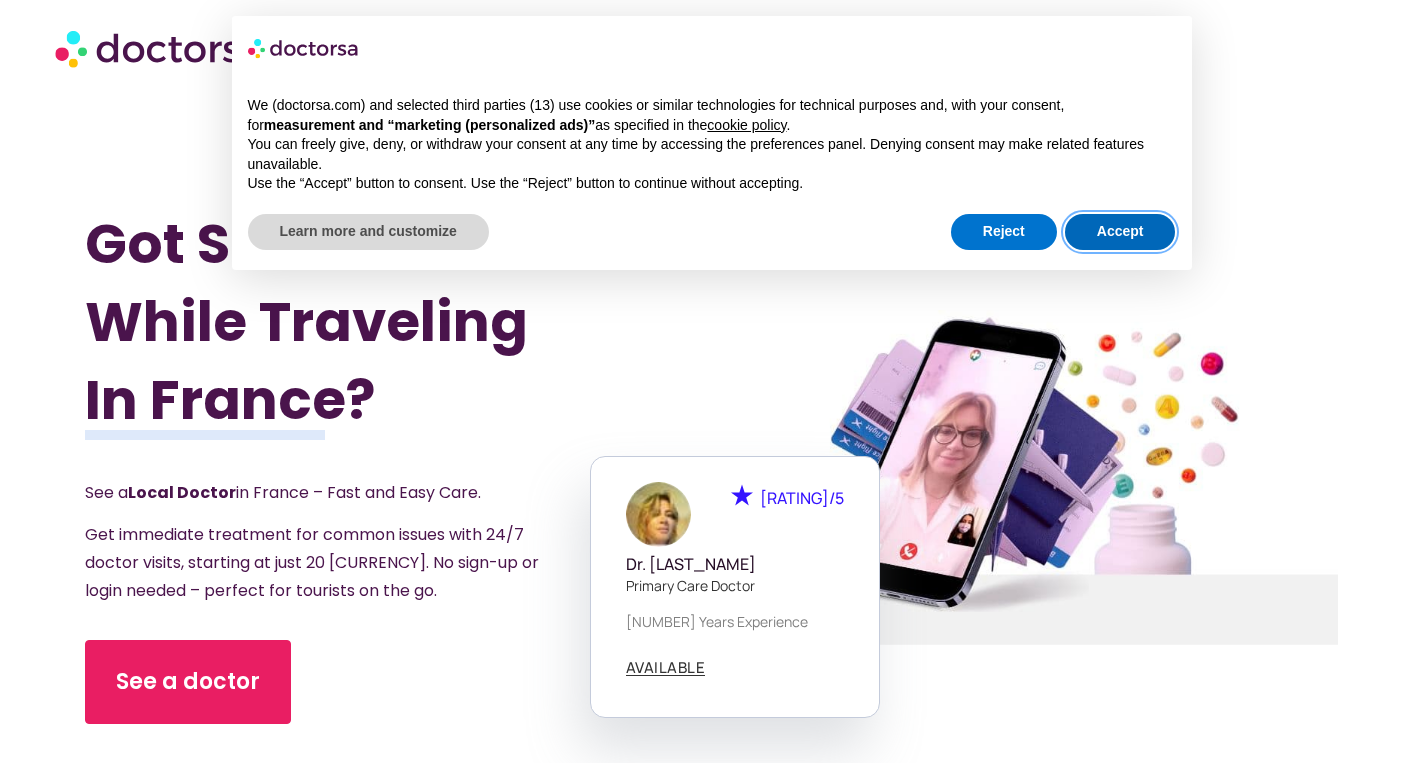 click on "Accept" at bounding box center (1120, 232) 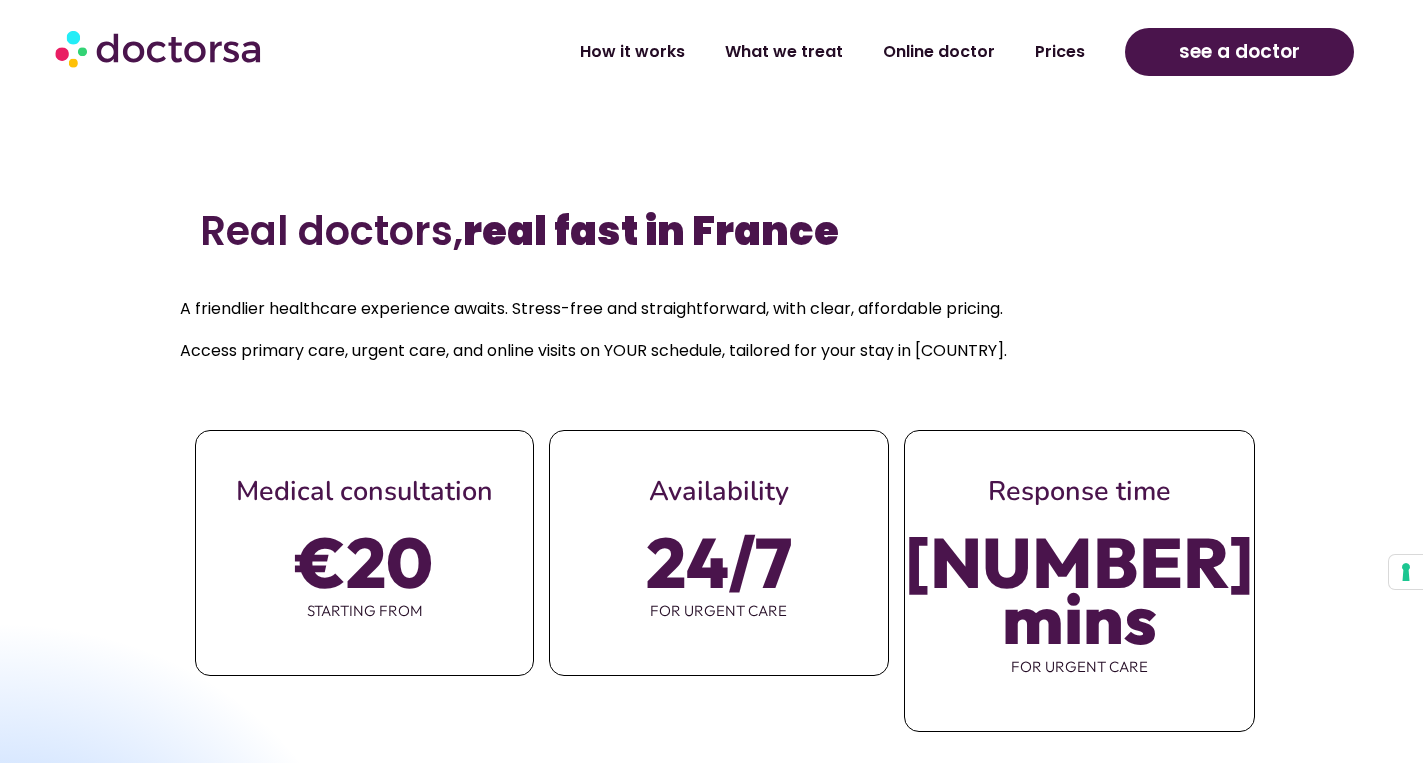 scroll, scrollTop: 653, scrollLeft: 0, axis: vertical 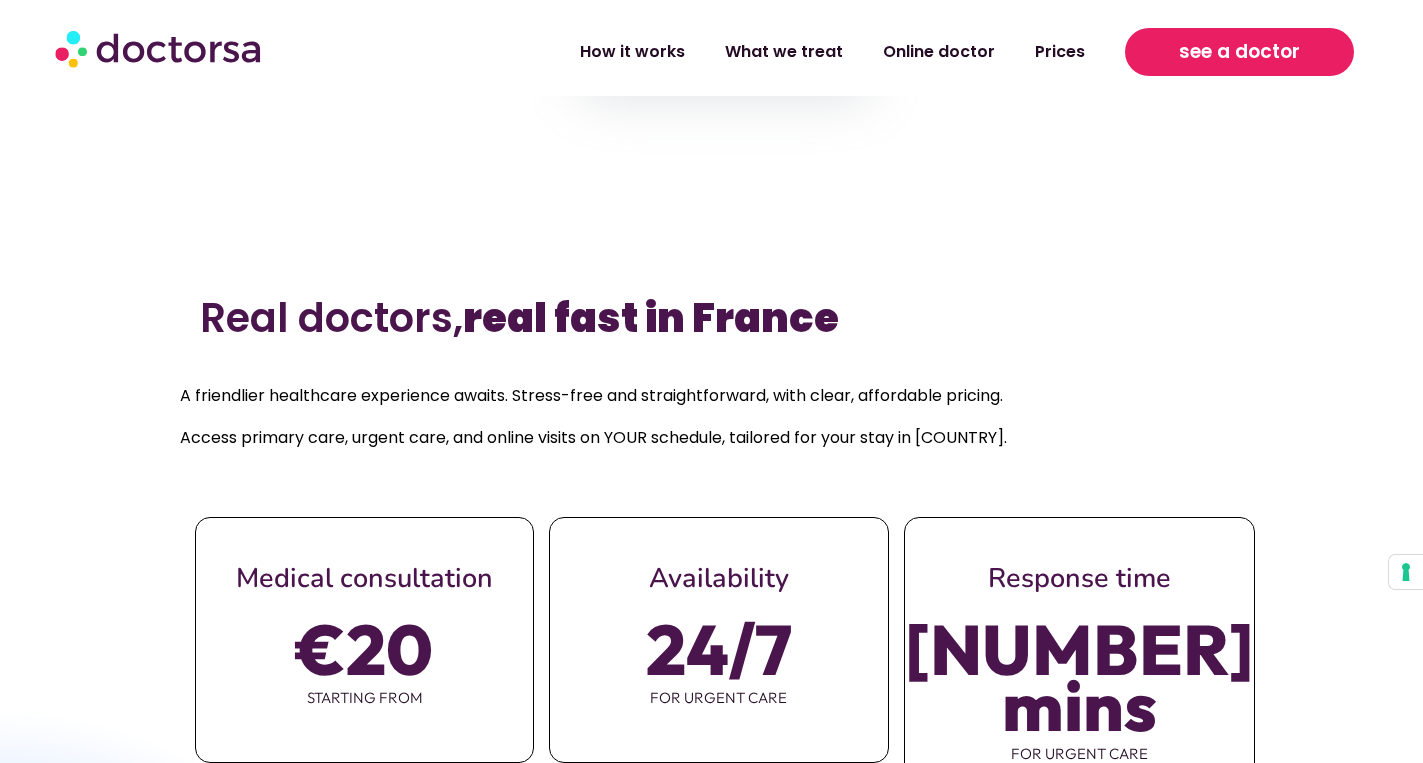 click on "see a doctor" at bounding box center [1239, 52] 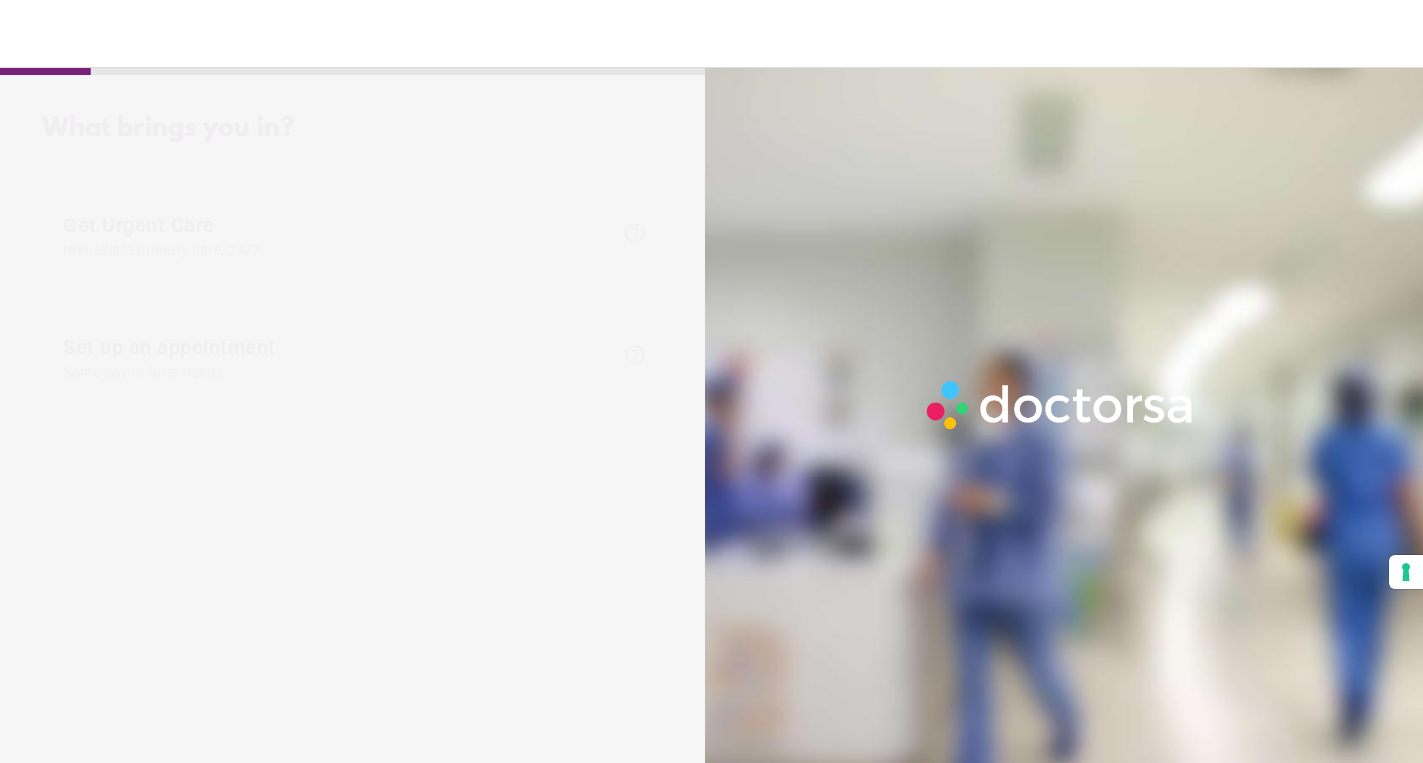 scroll, scrollTop: 0, scrollLeft: 0, axis: both 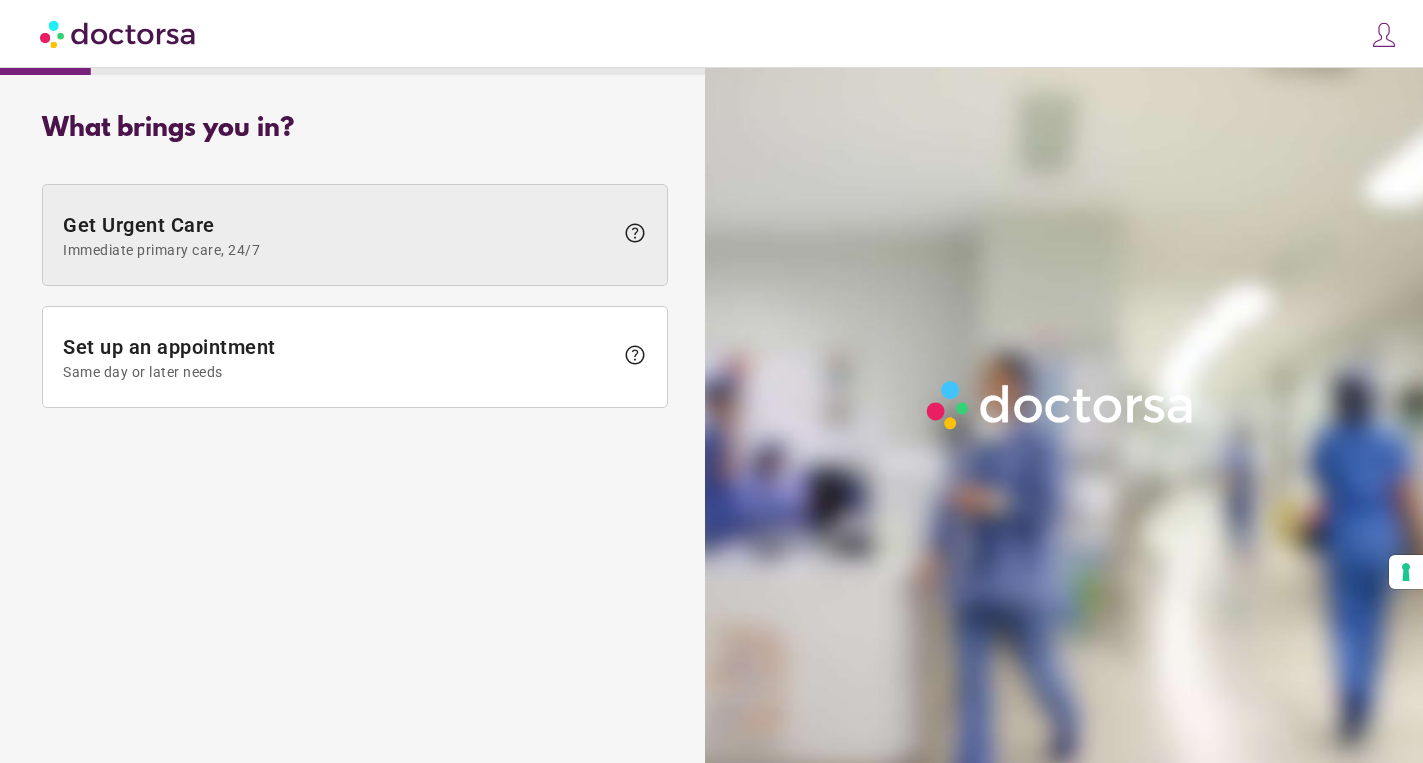 click on "help" at bounding box center [635, 233] 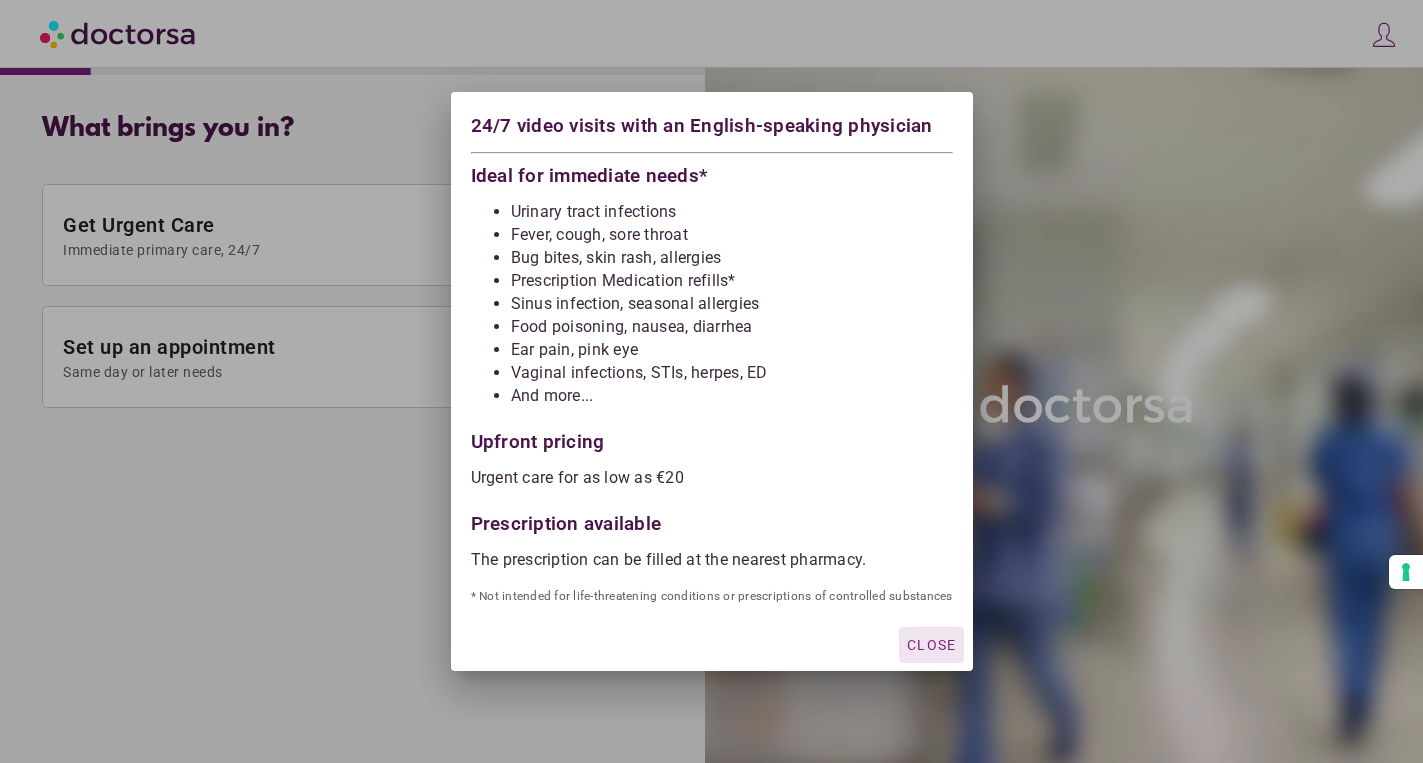 click at bounding box center [711, 381] 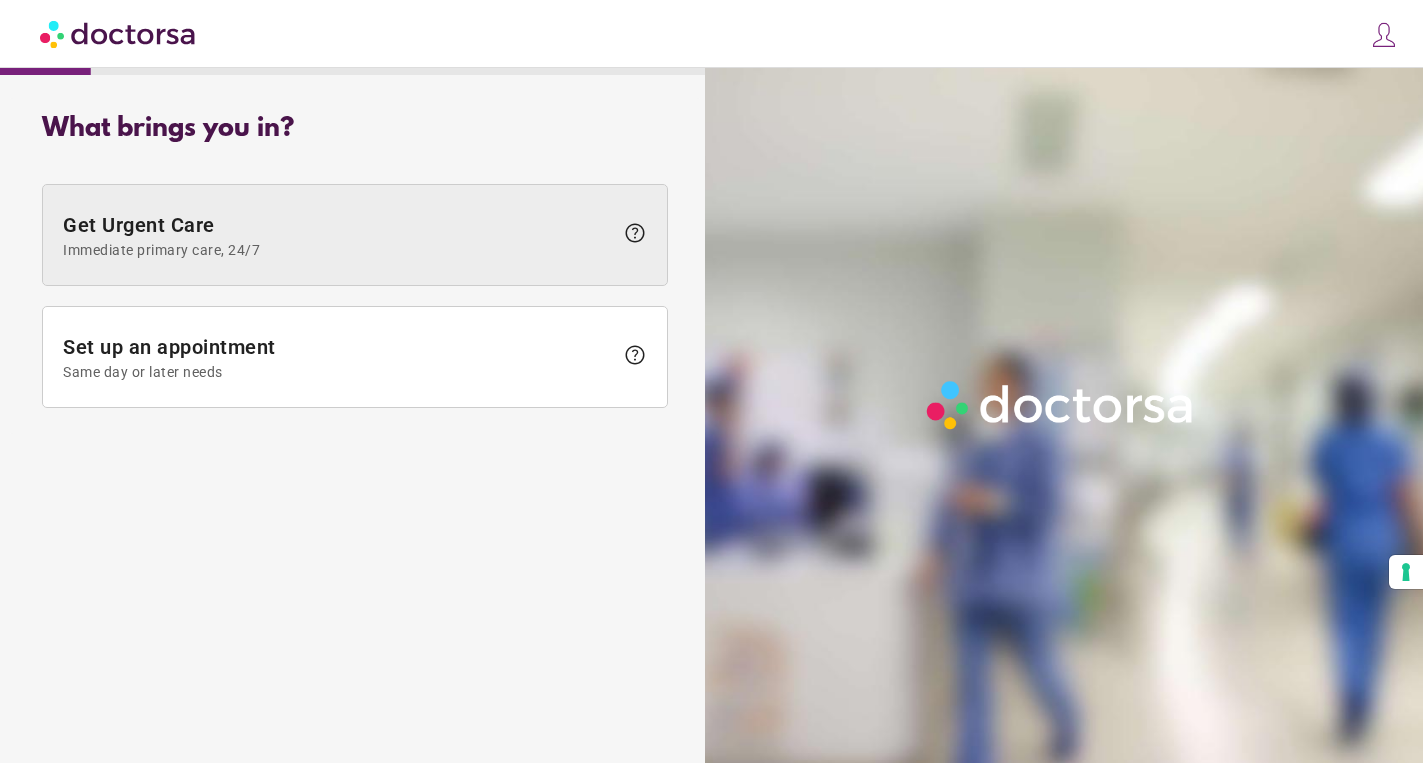 click at bounding box center [355, 235] 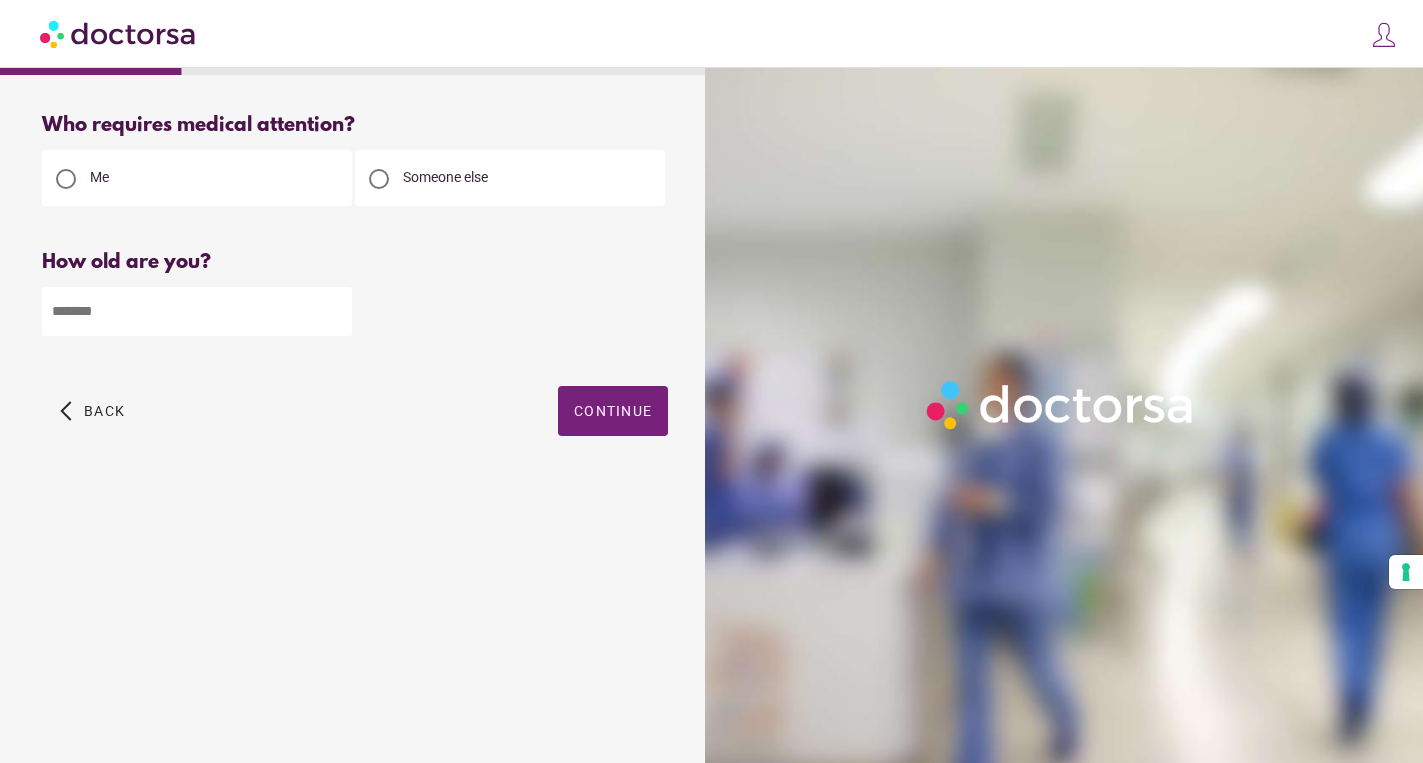click on "Someone else" at bounding box center [445, 177] 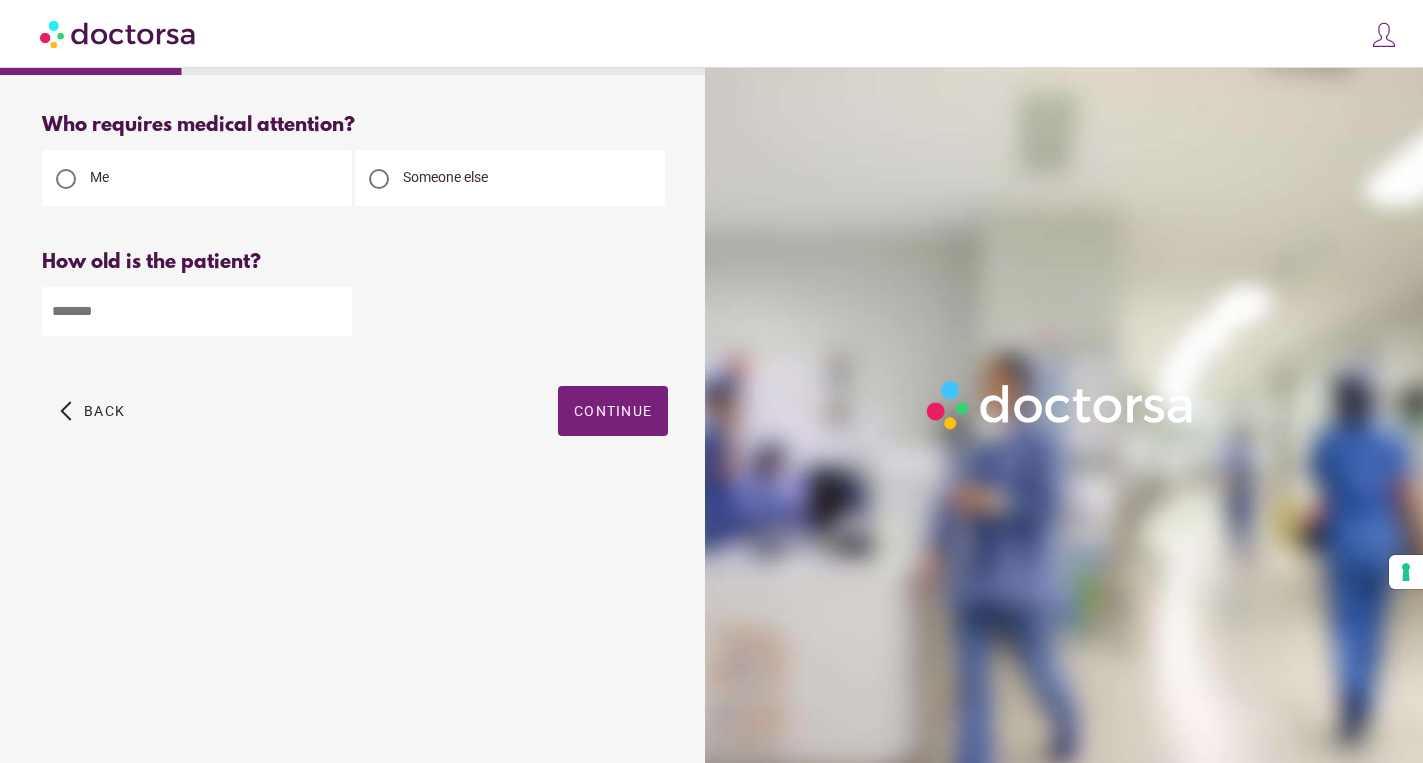 click at bounding box center (197, 311) 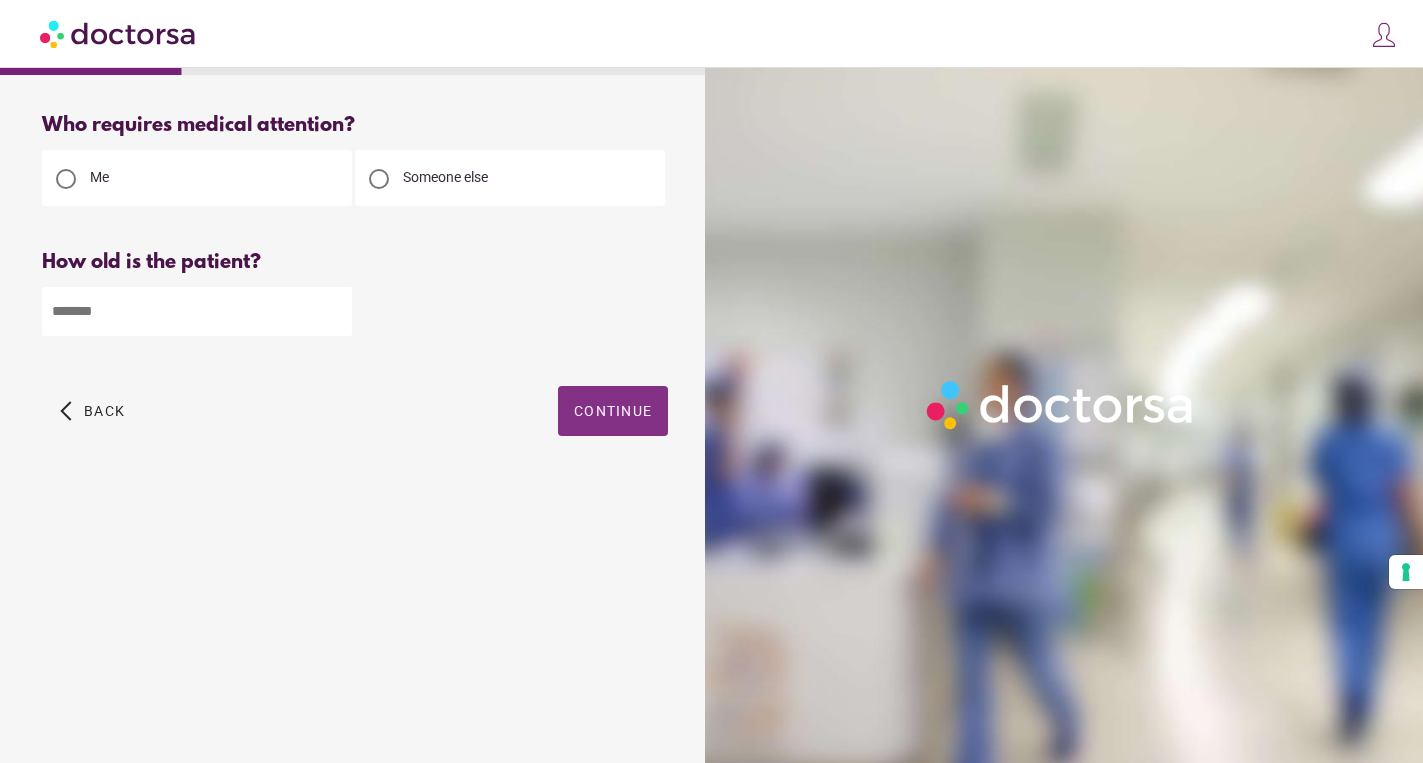 click on "Continue" at bounding box center [613, 411] 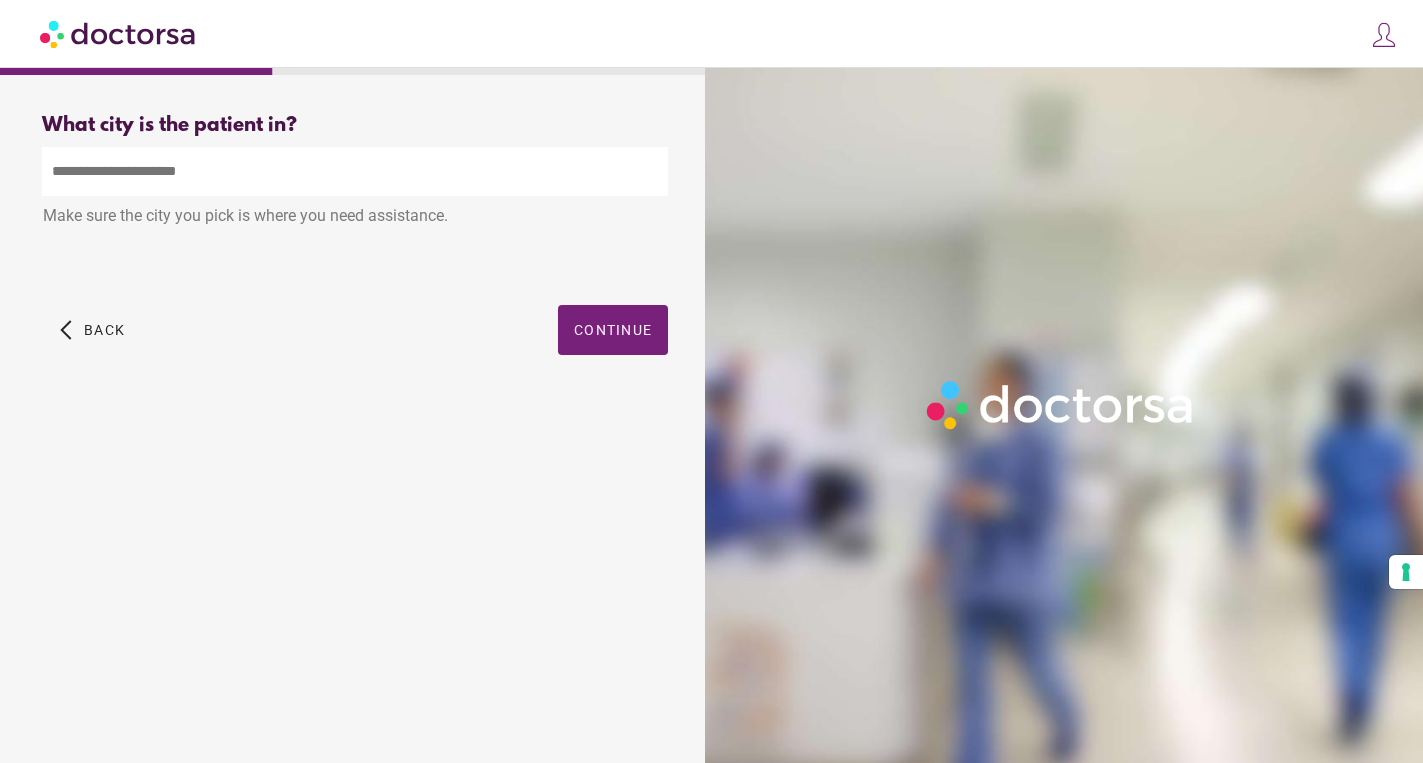 click at bounding box center [355, 171] 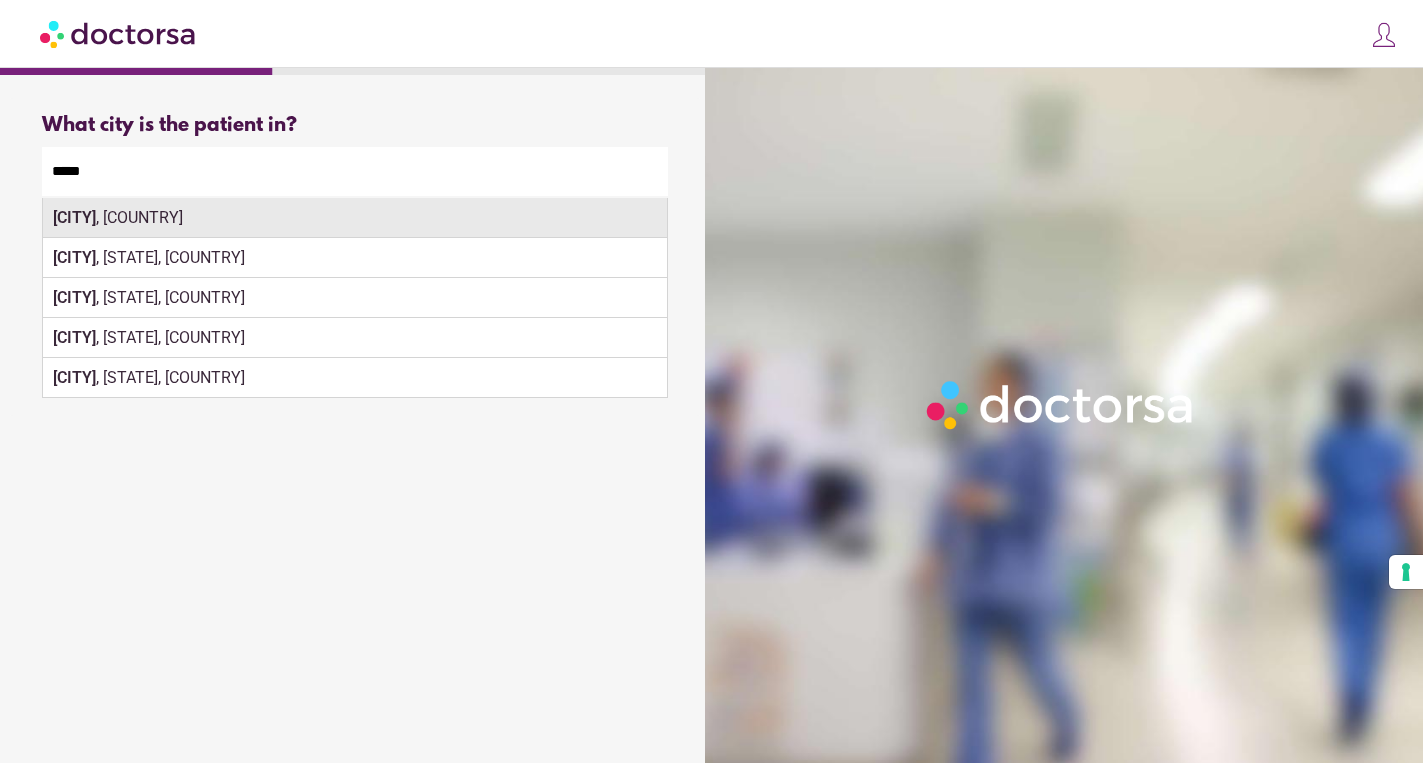 type on "*****" 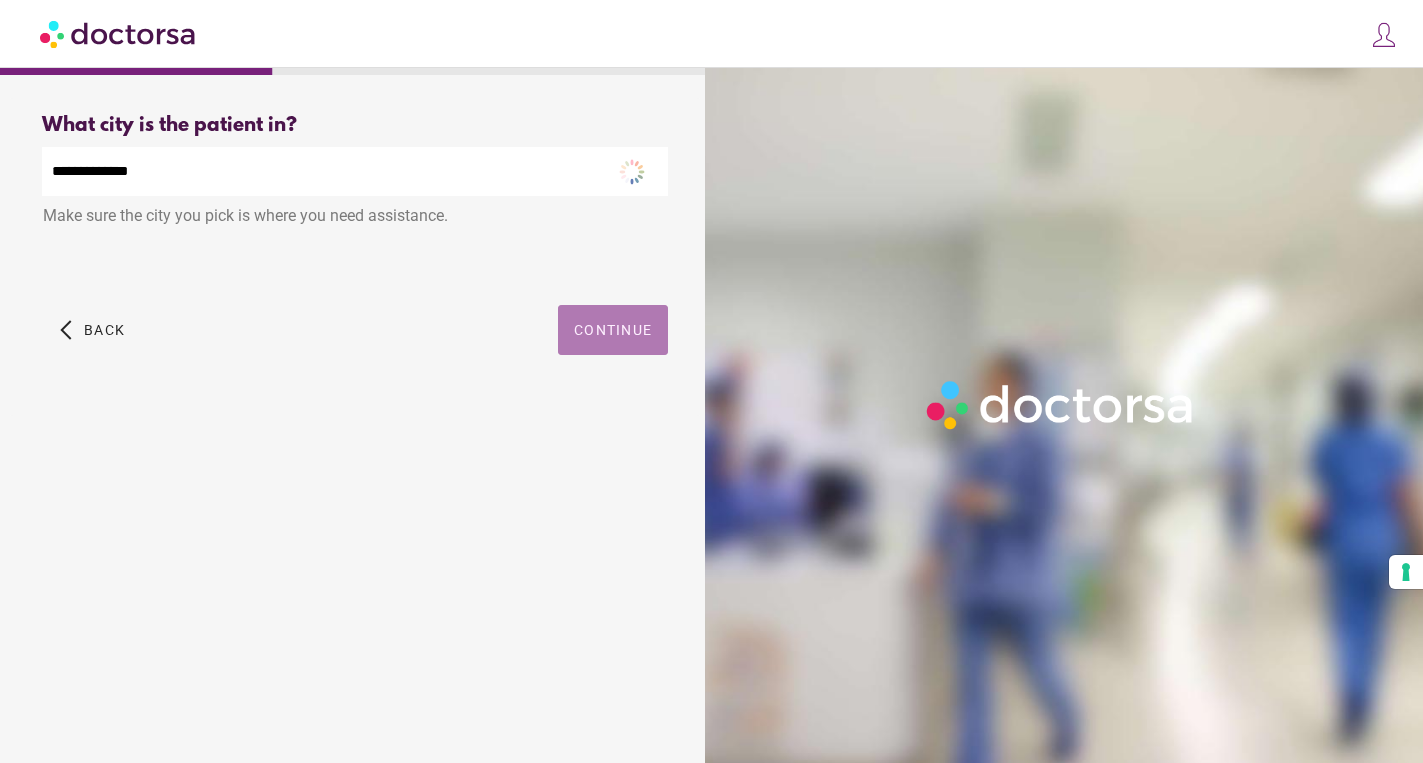 click on "Continue" at bounding box center [613, 330] 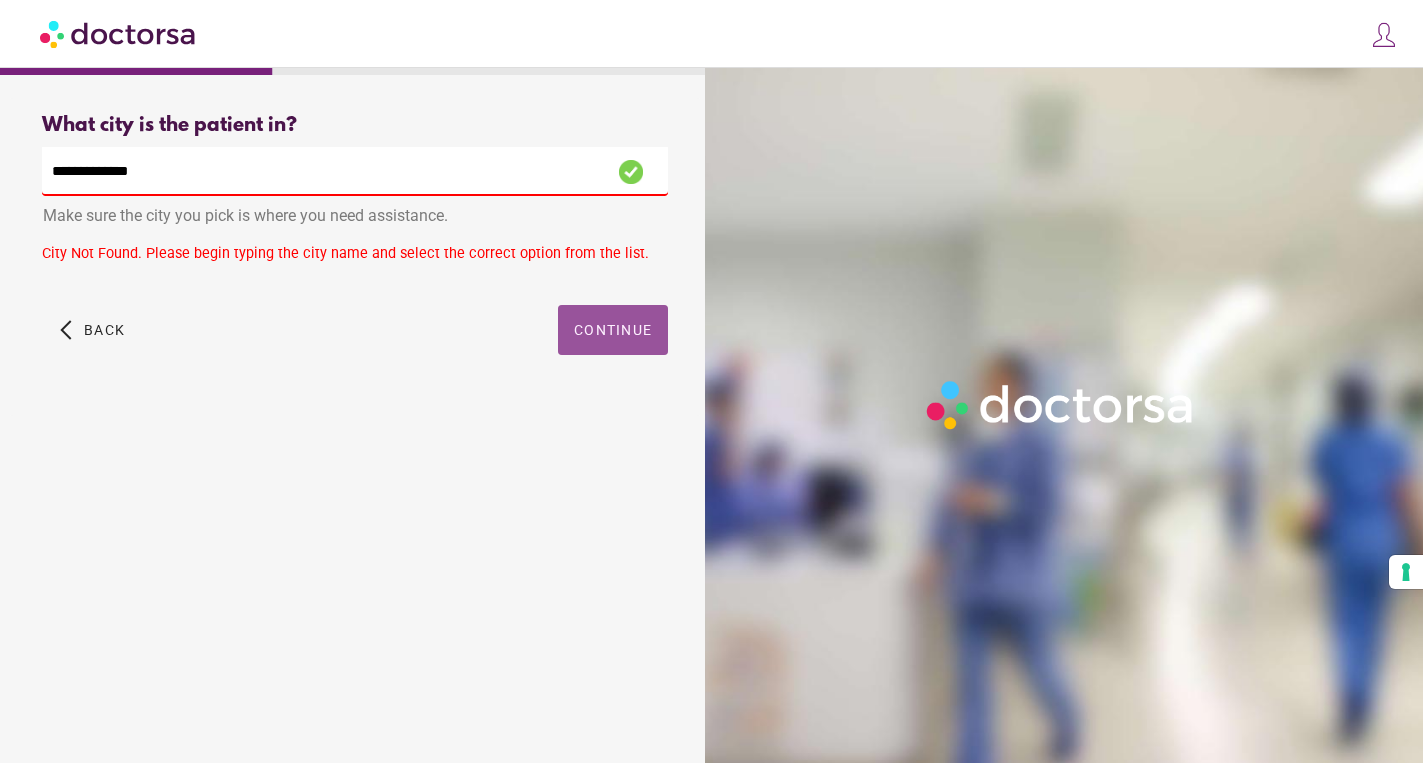 click on "**********" at bounding box center (355, 171) 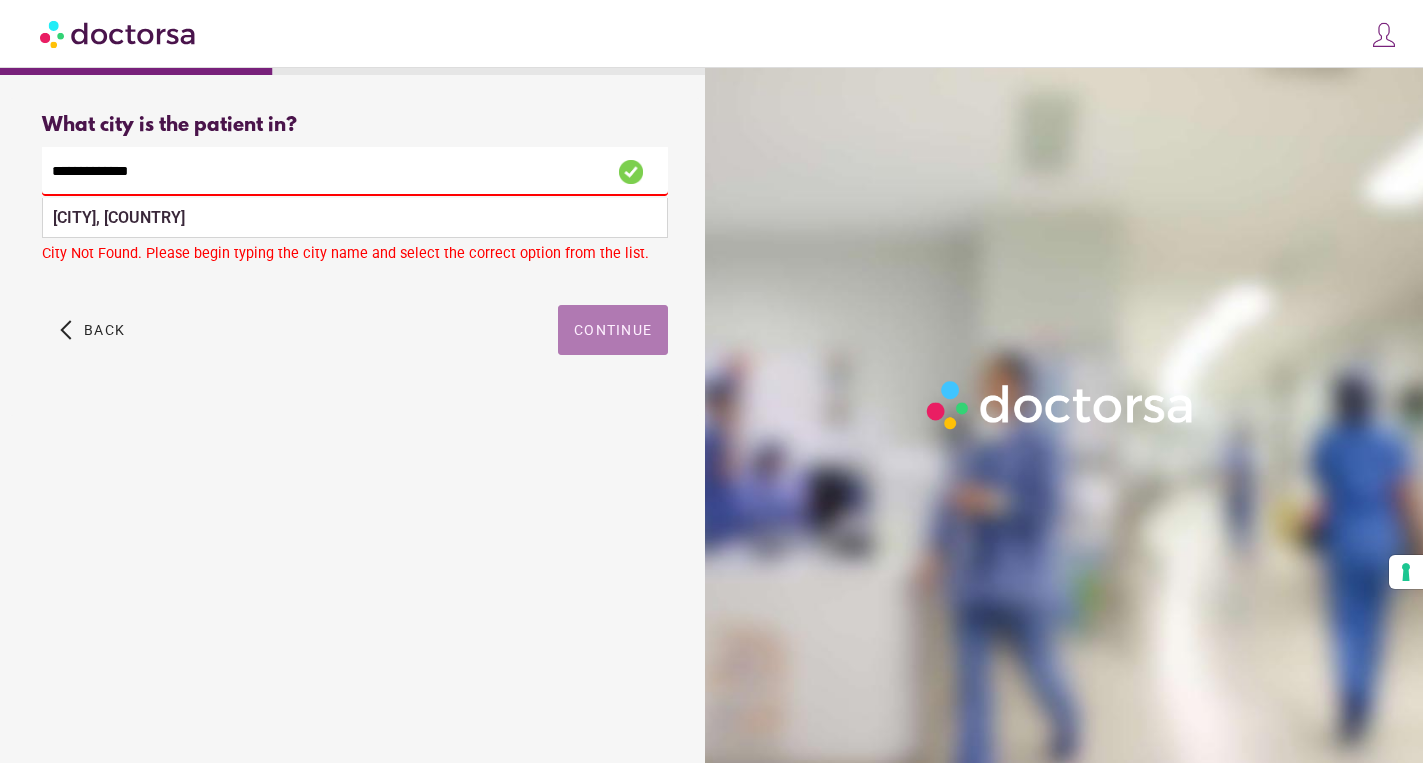 click on "Continue" at bounding box center [613, 330] 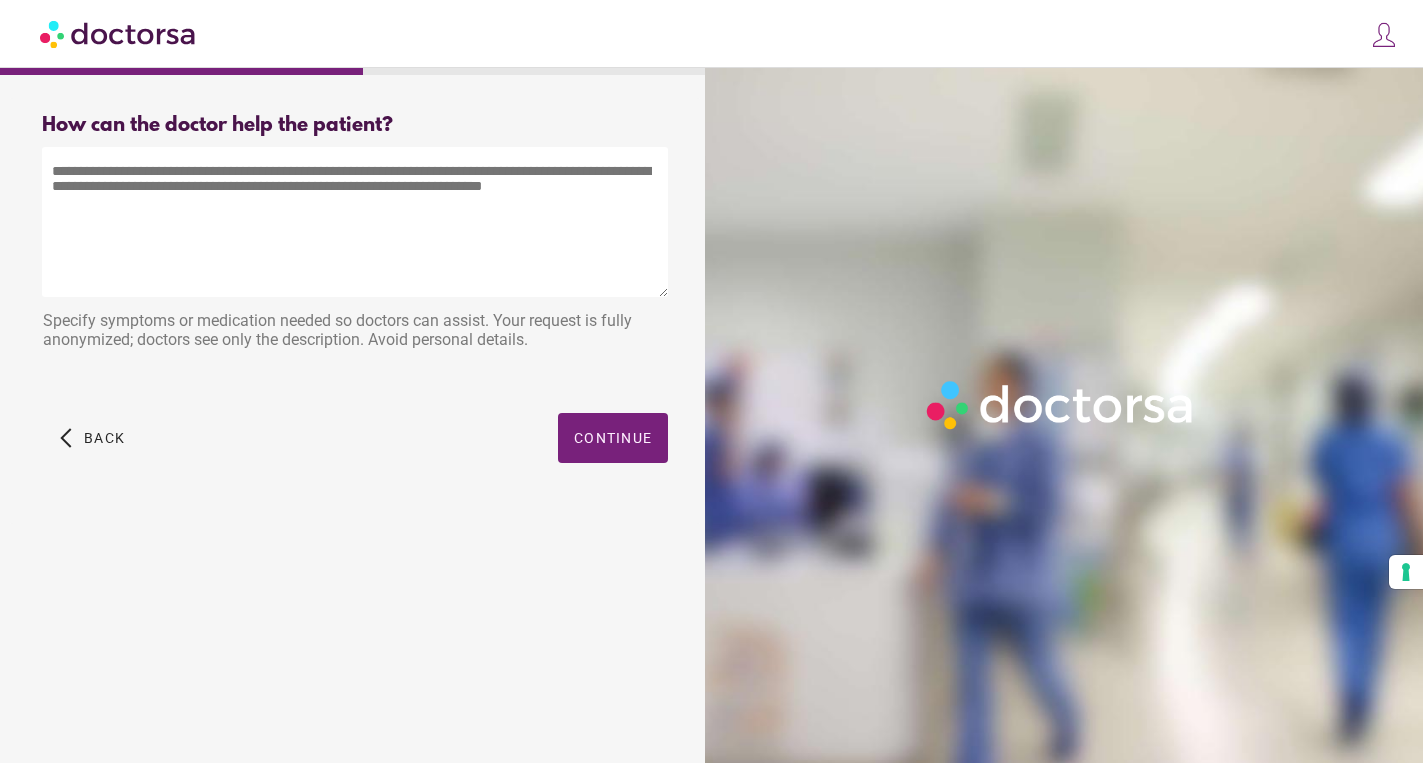 click at bounding box center [355, 222] 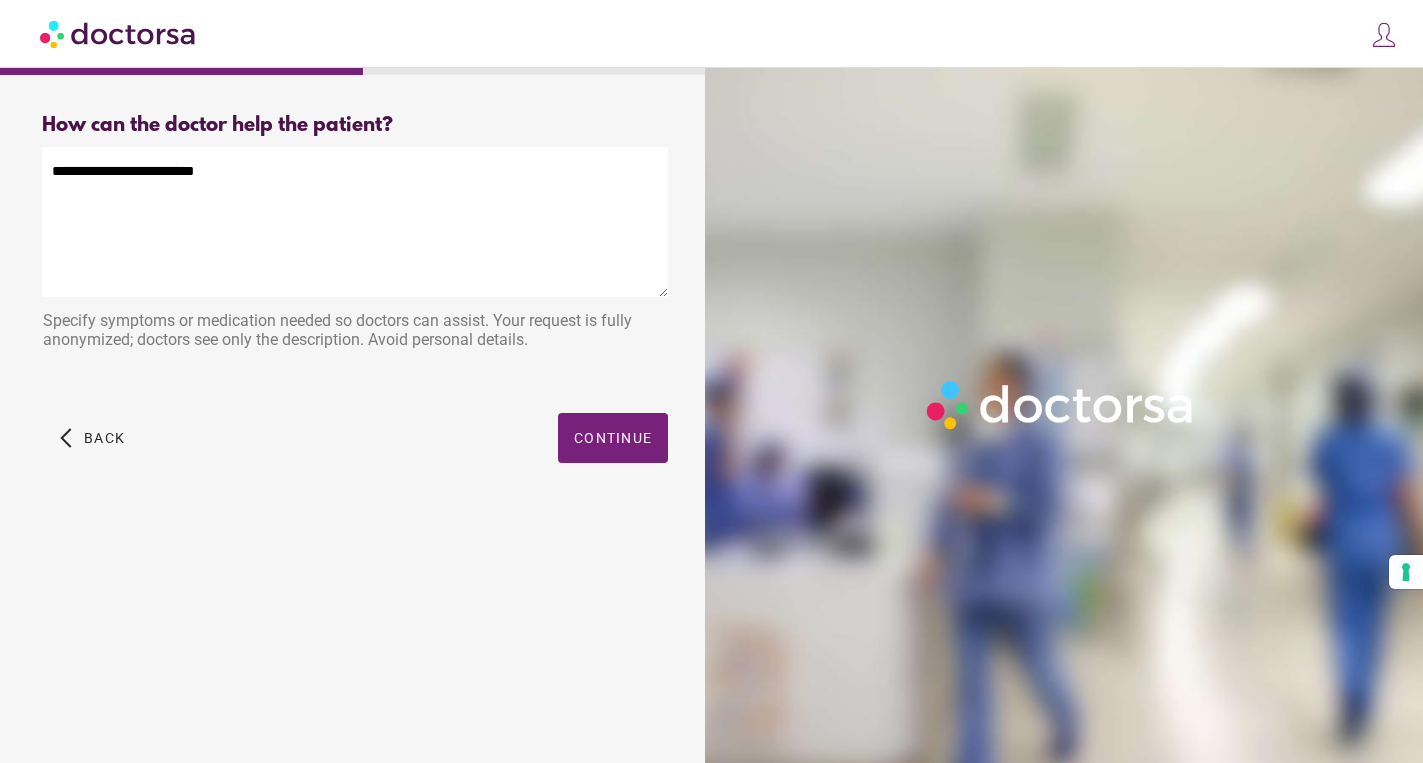 click on "**********" at bounding box center (355, 222) 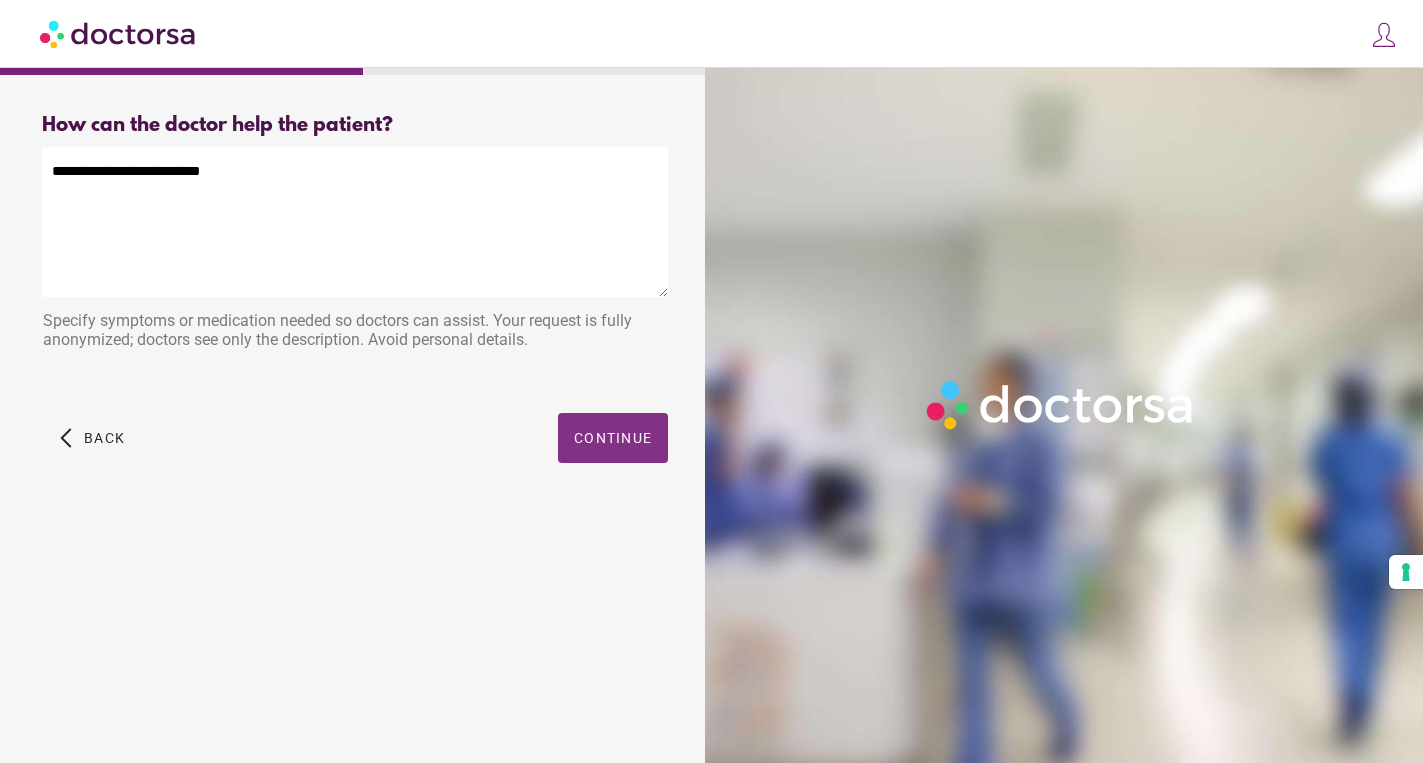 type on "**********" 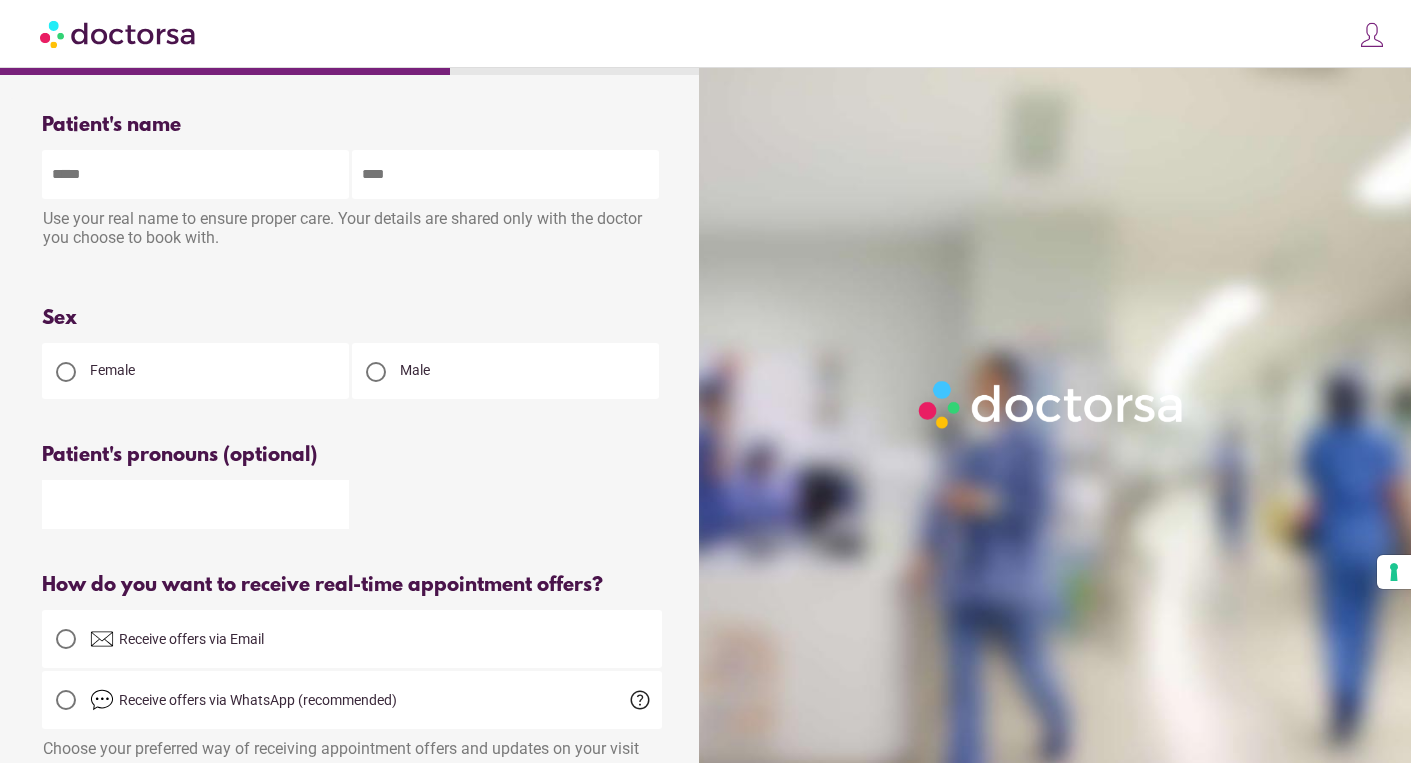 click at bounding box center (195, 174) 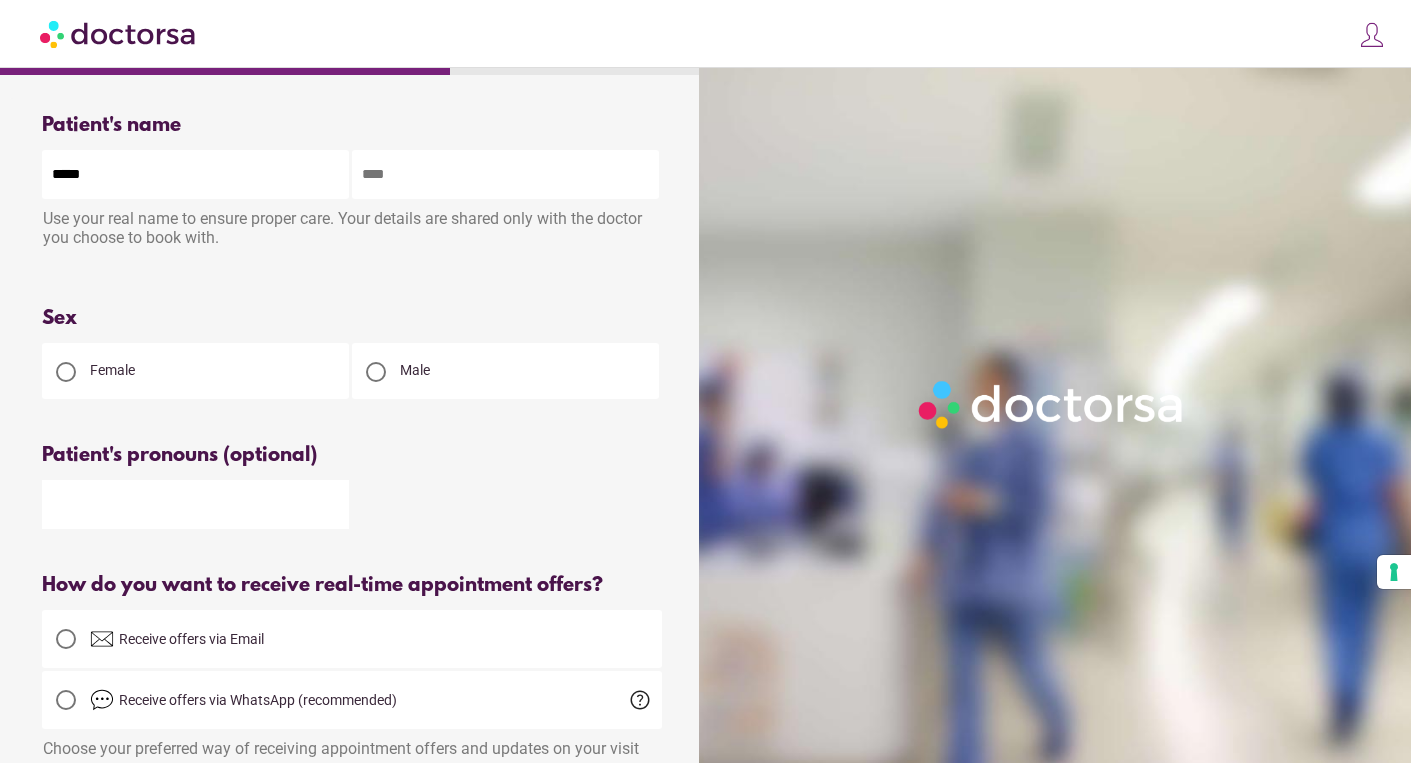 type on "*****" 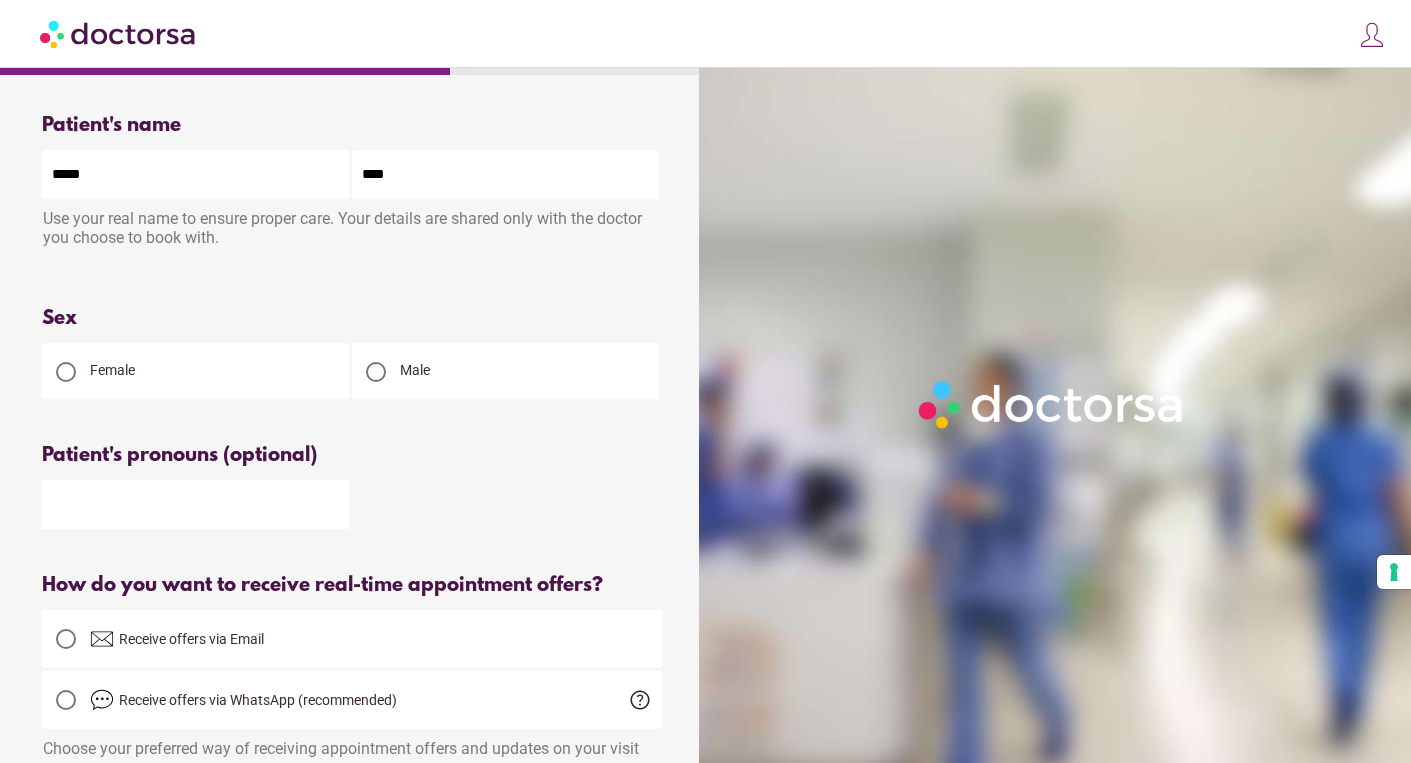 type on "****" 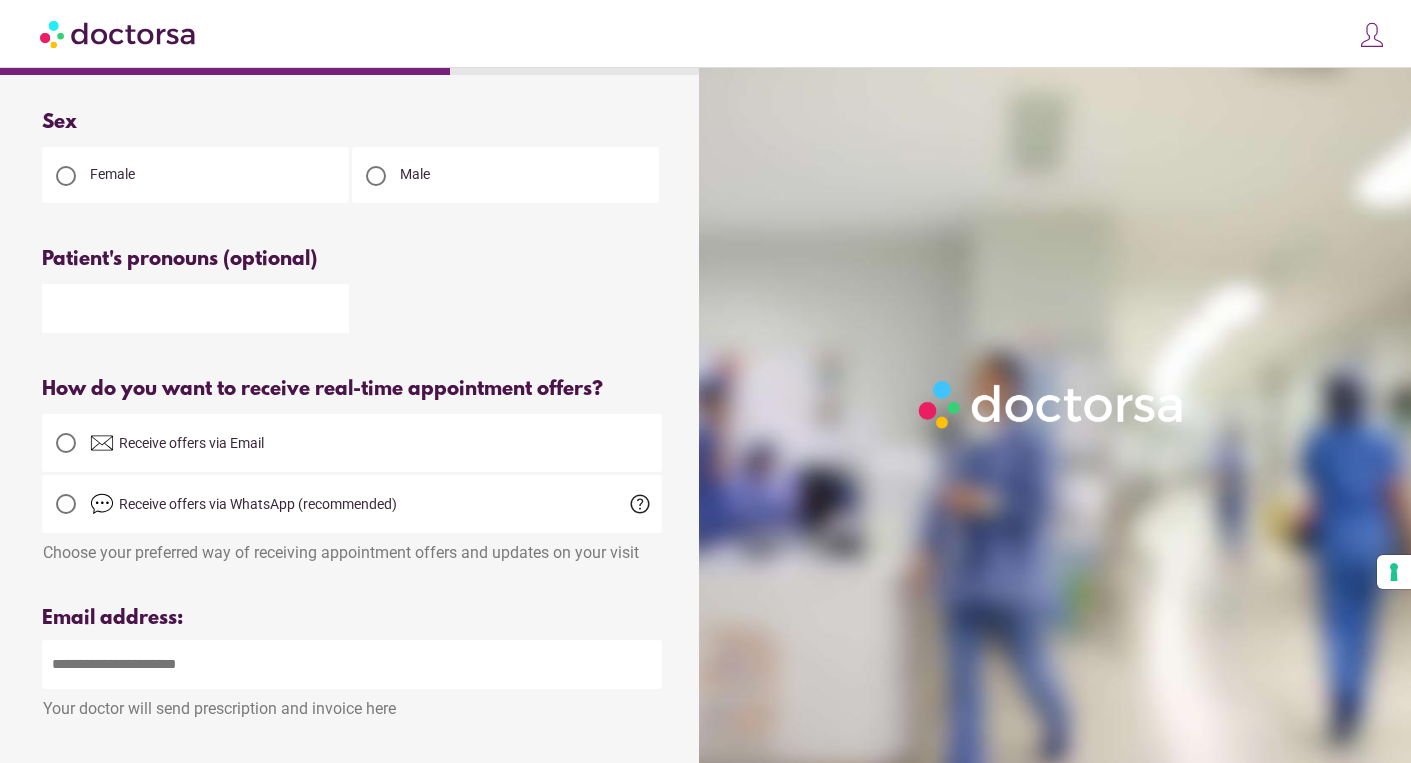 scroll, scrollTop: 214, scrollLeft: 0, axis: vertical 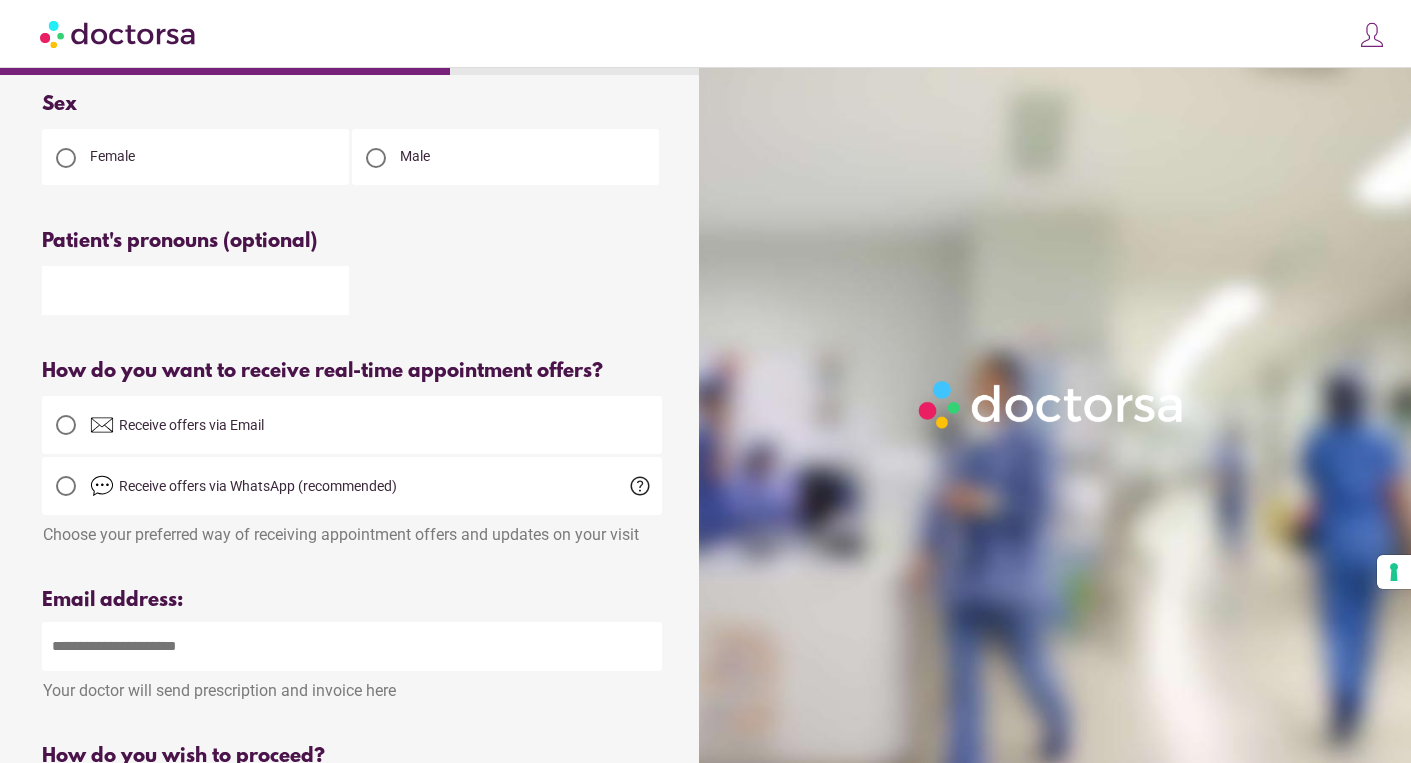 click at bounding box center (195, 290) 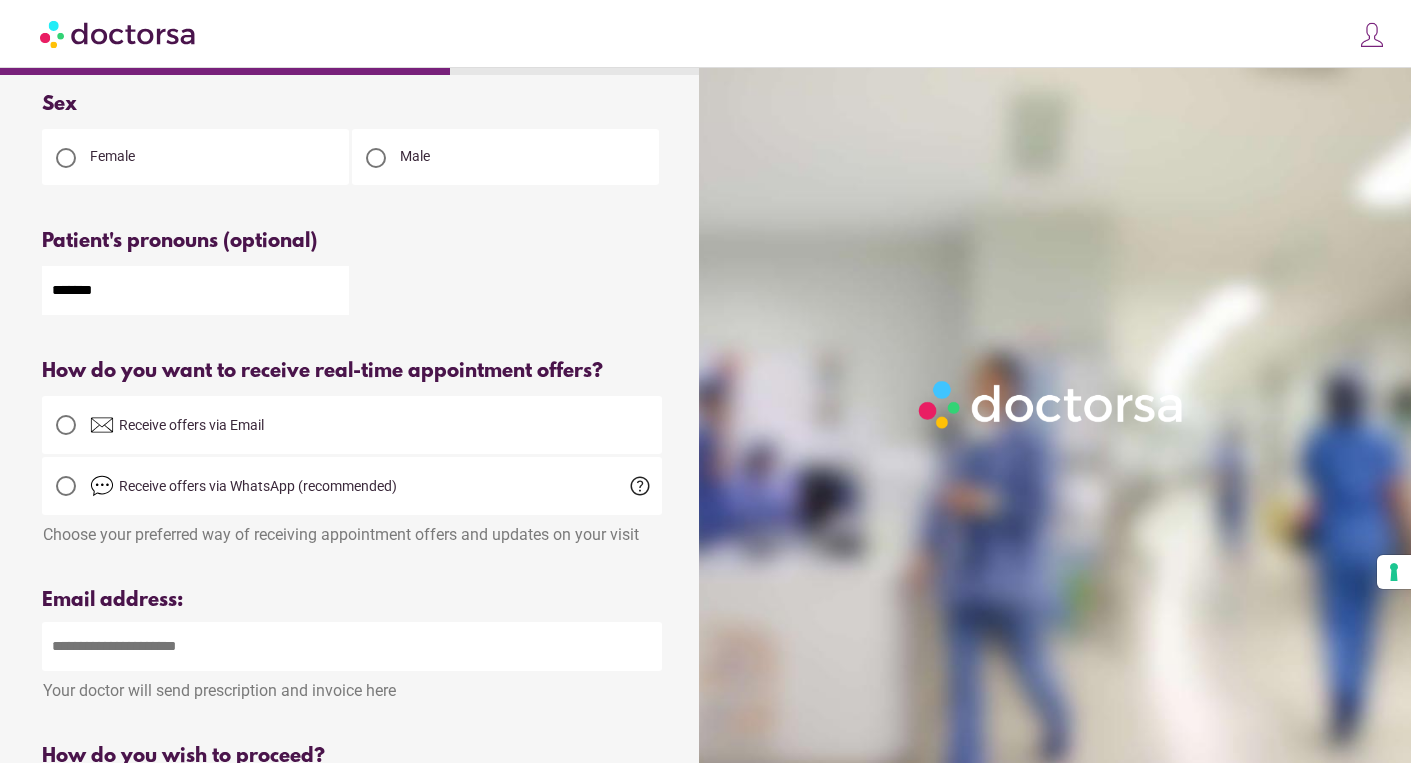 type on "*******" 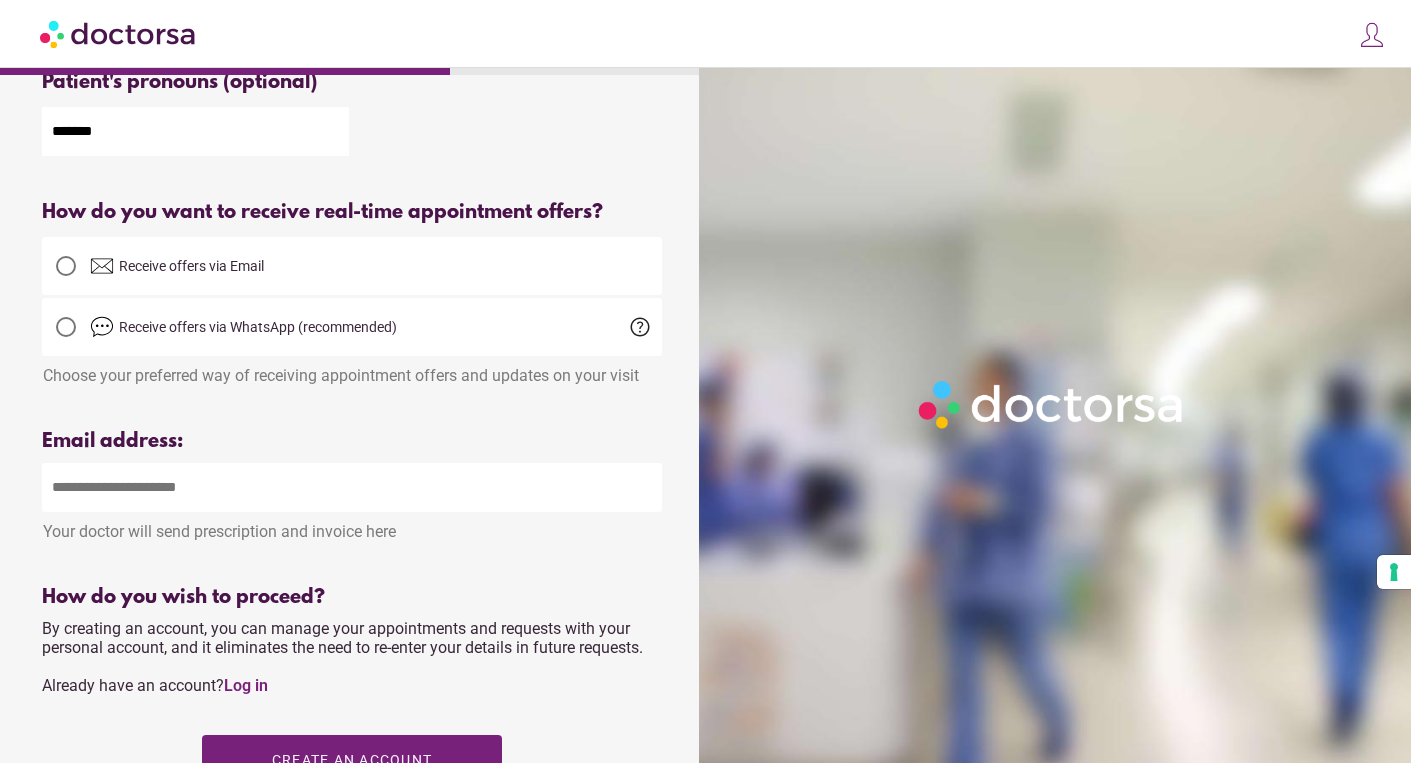 scroll, scrollTop: 398, scrollLeft: 0, axis: vertical 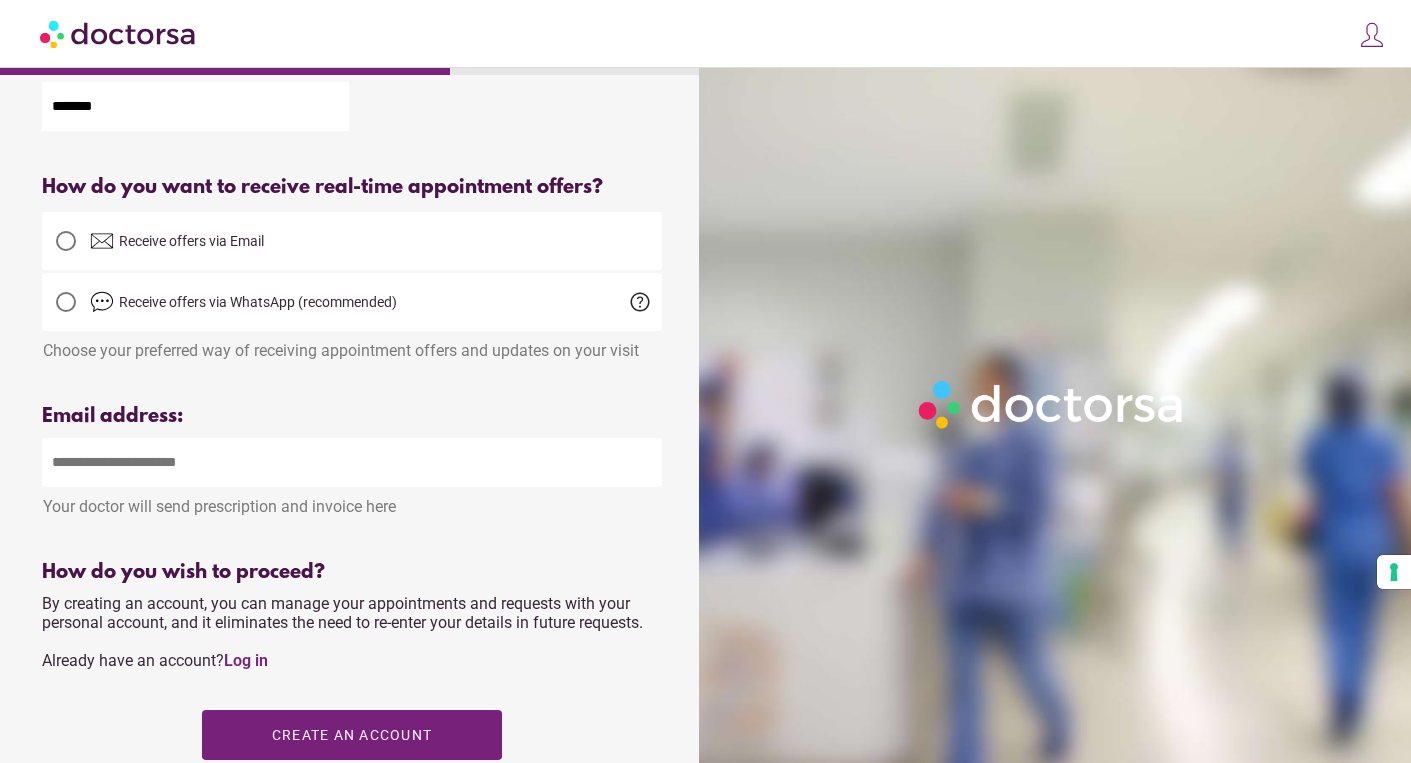 click at bounding box center (352, 462) 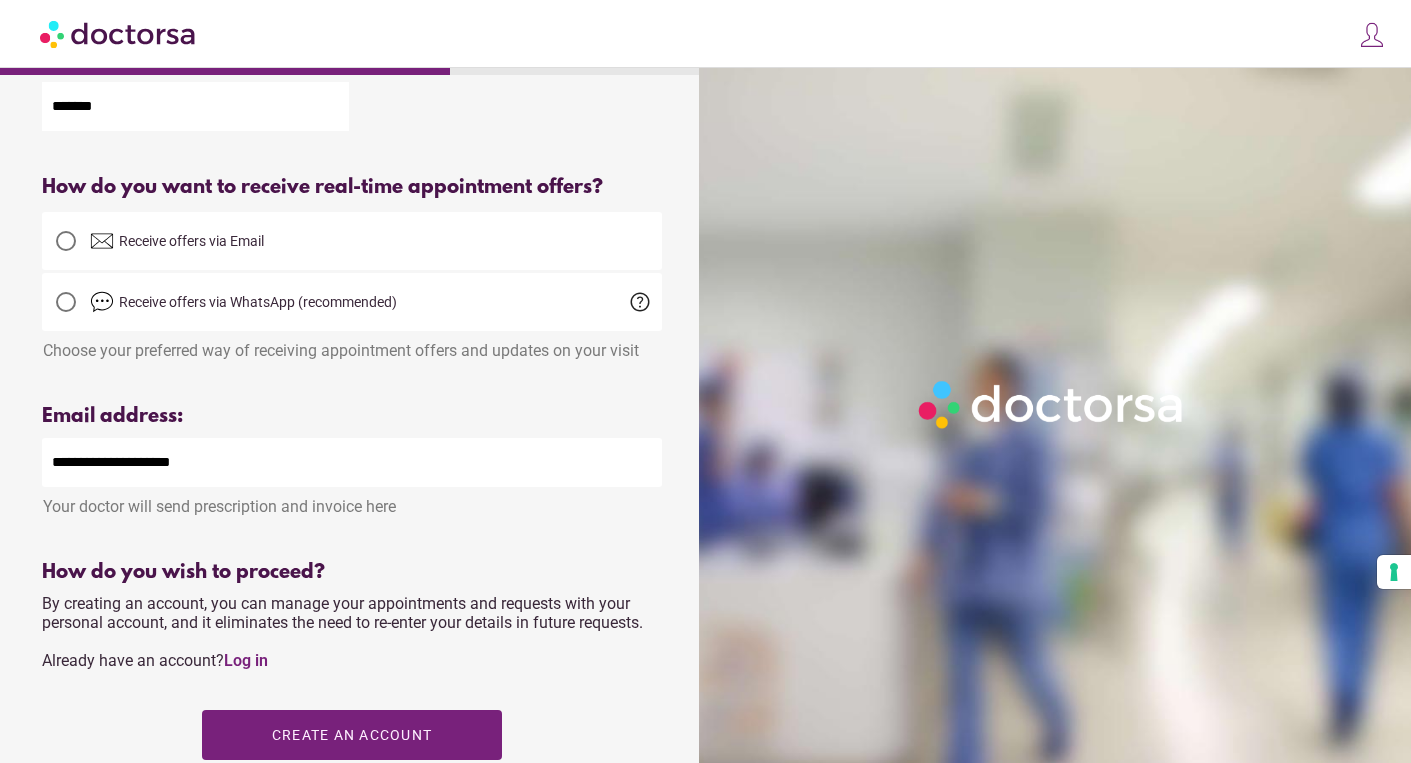 type on "**********" 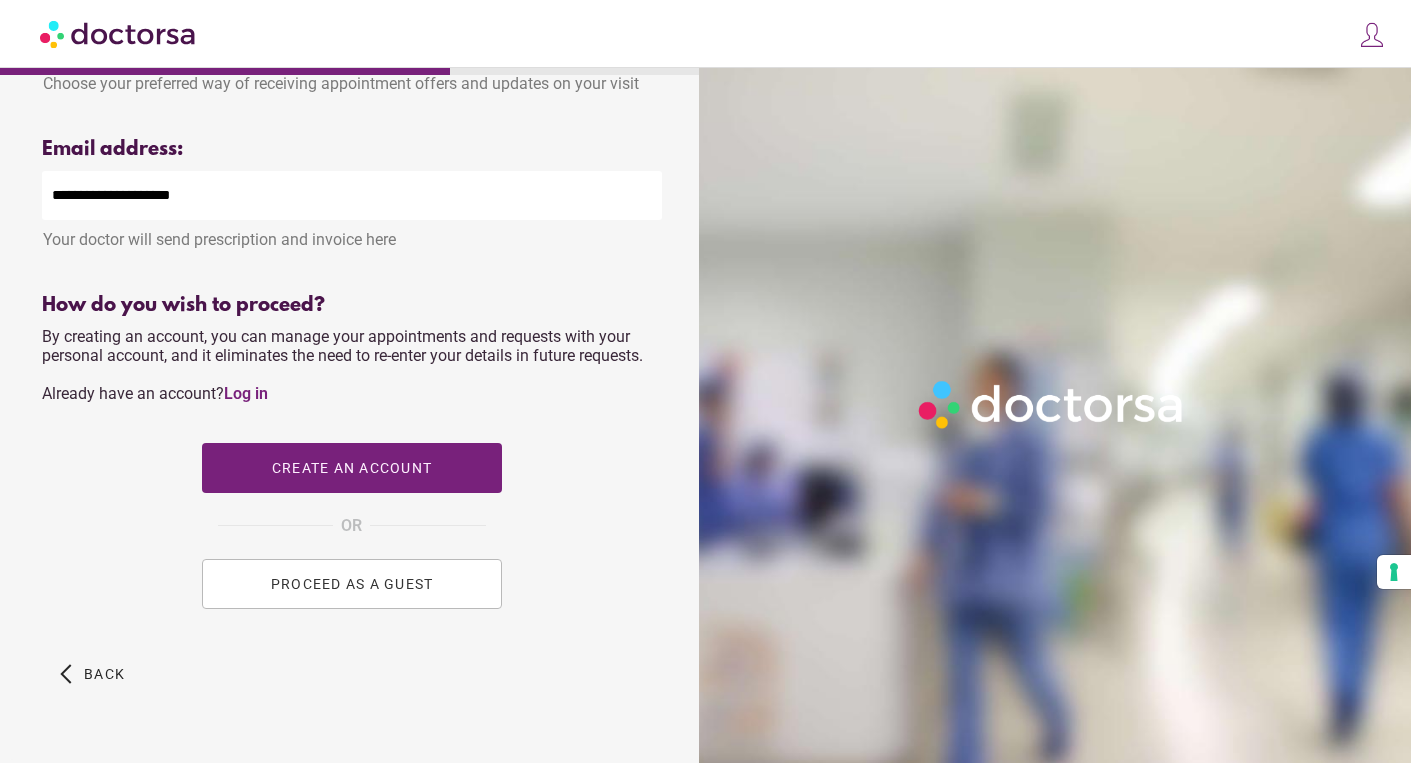 scroll, scrollTop: 671, scrollLeft: 0, axis: vertical 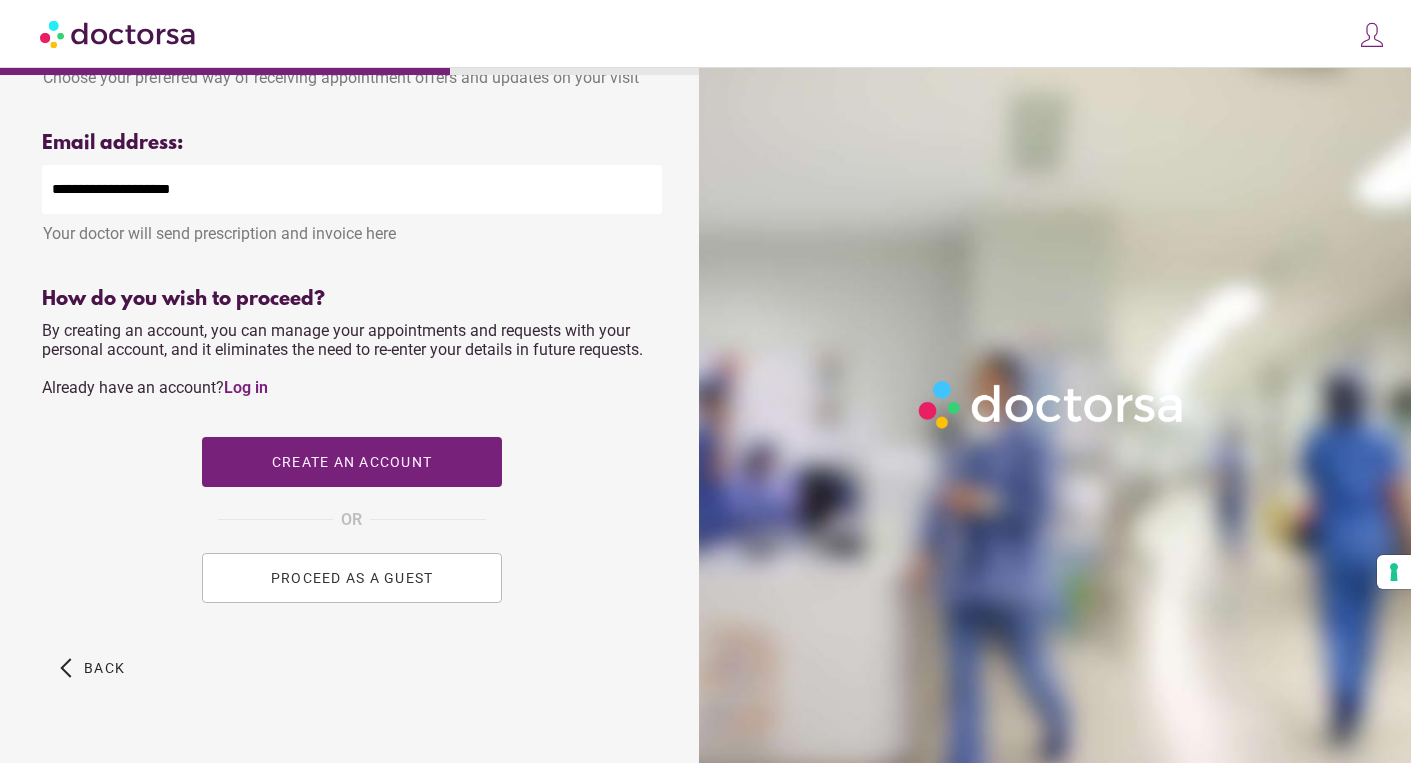 click on "PROCEED AS A GUEST" at bounding box center [352, 578] 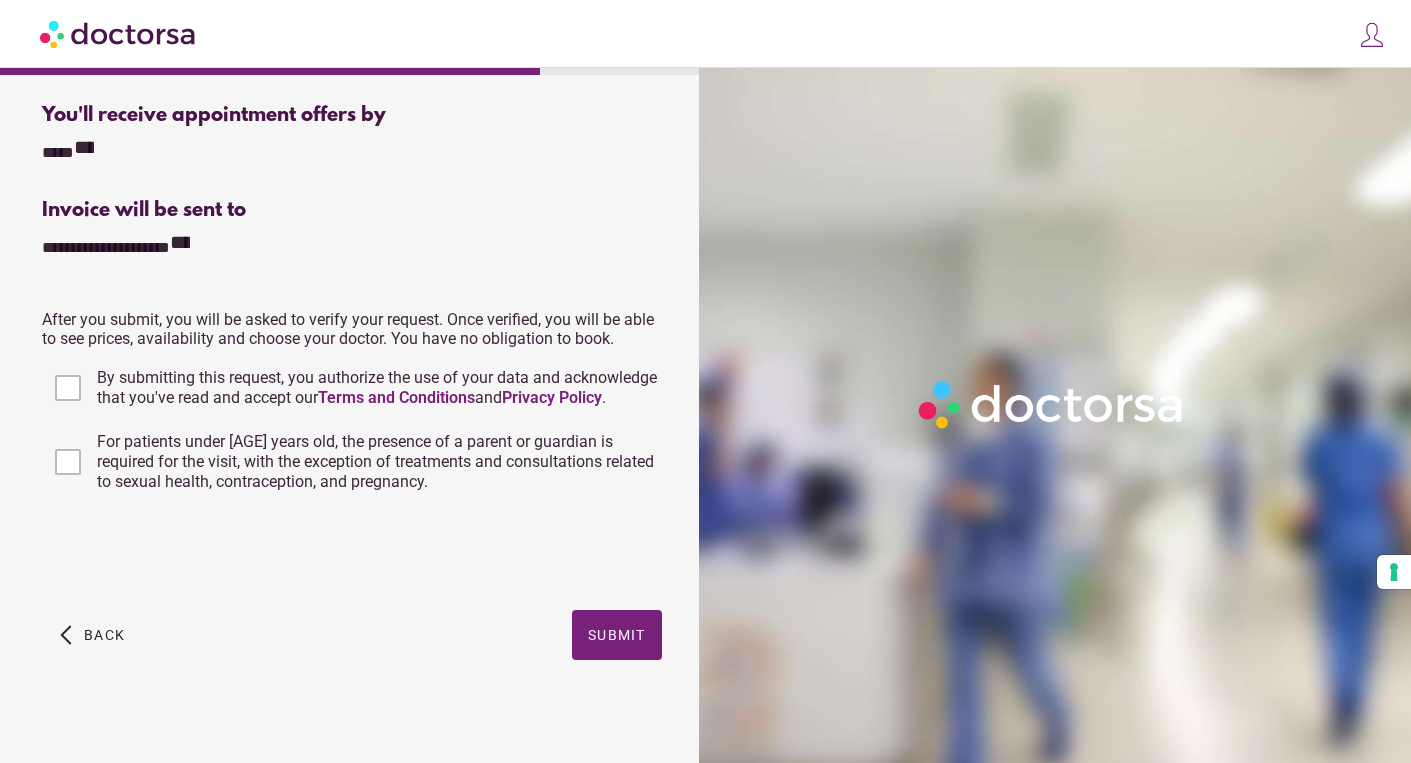 scroll, scrollTop: 461, scrollLeft: 0, axis: vertical 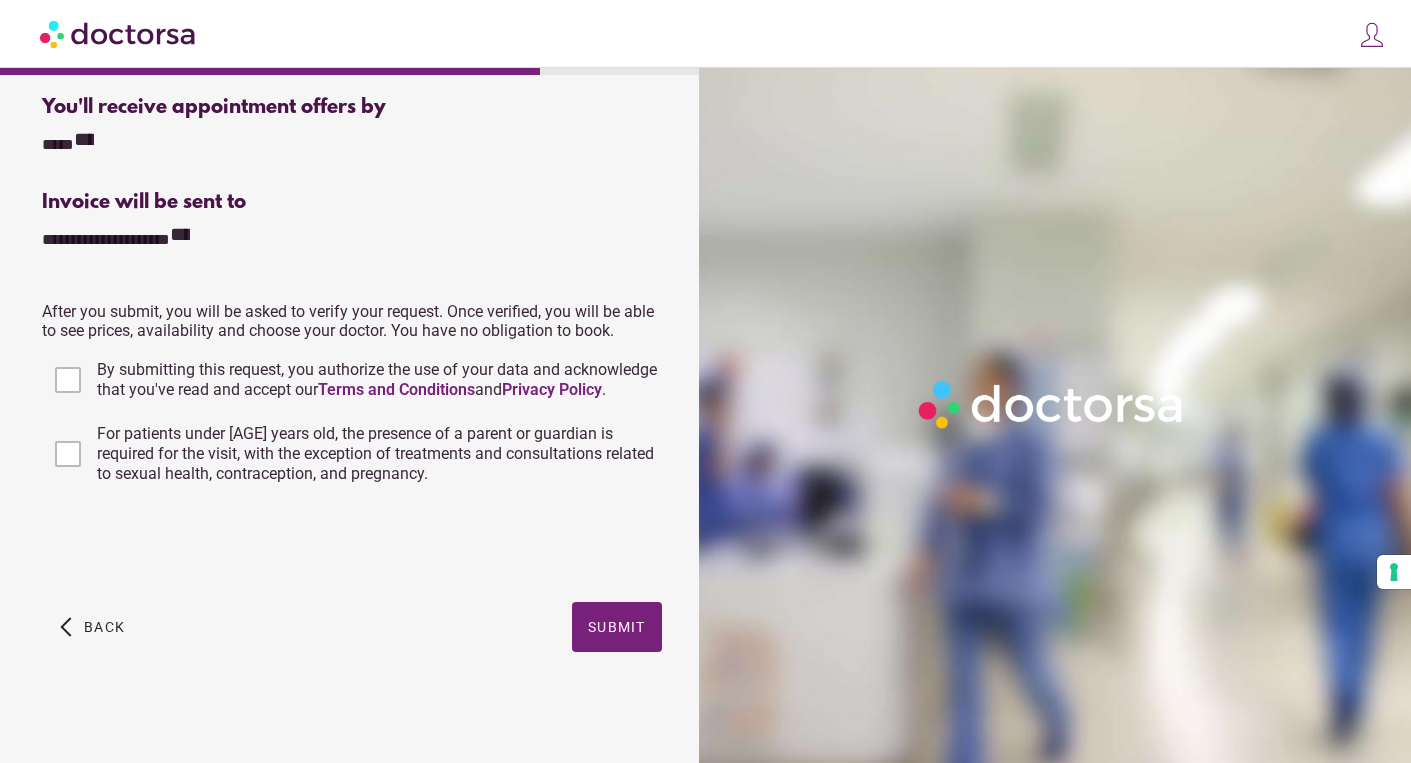 click on "By submitting this request, you authorize the use of your data and acknowledge that
you've read and accept our  Terms and Conditions  and  Privacy Policy ." at bounding box center [377, 379] 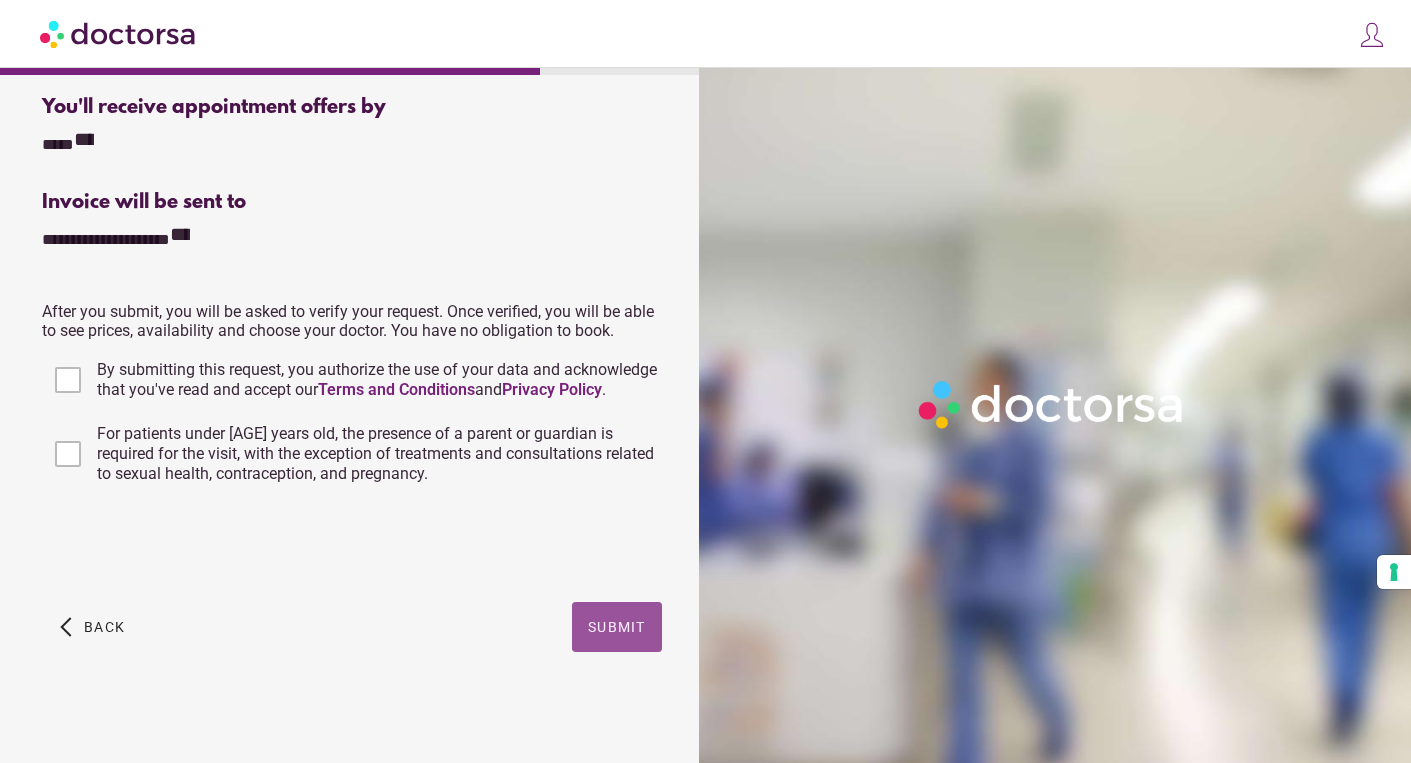 click on "Submit" at bounding box center (617, 627) 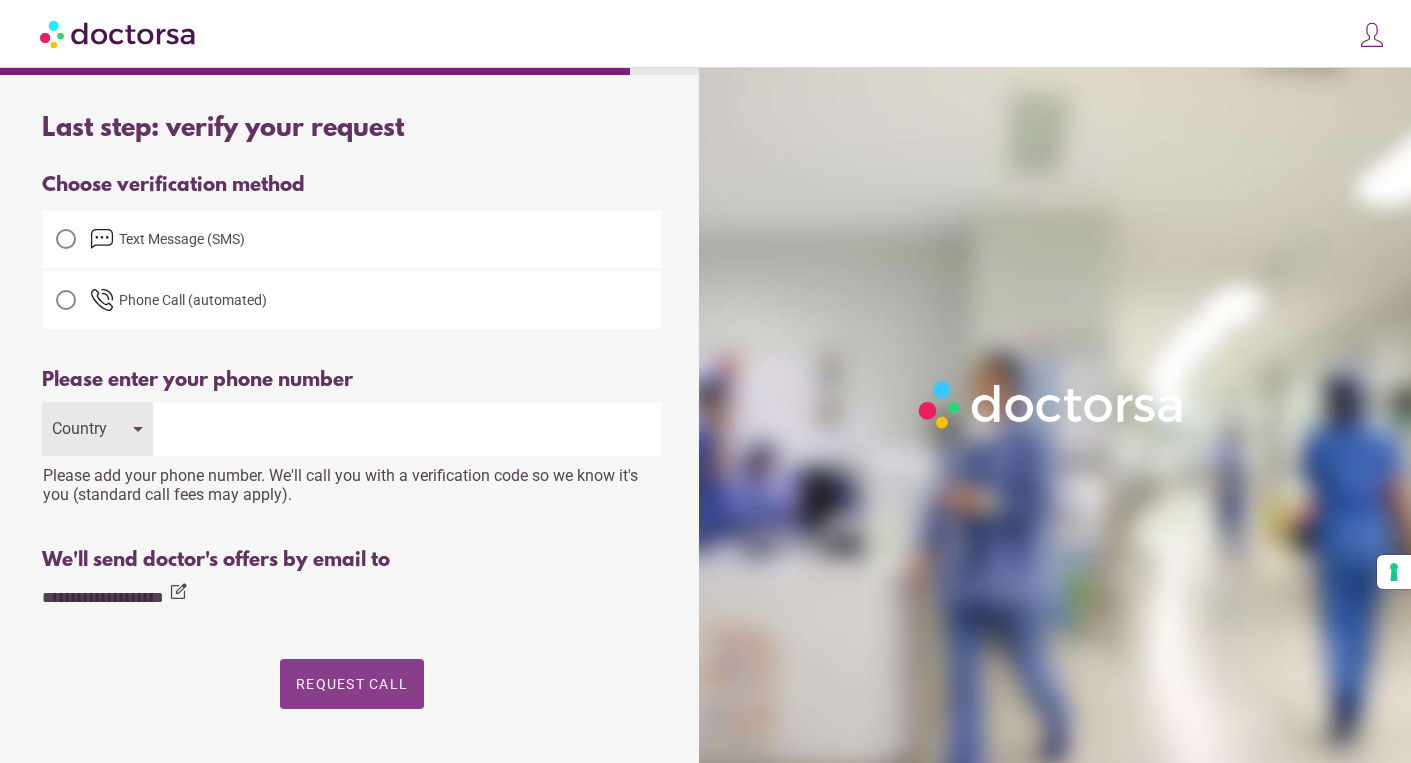 scroll, scrollTop: 0, scrollLeft: 0, axis: both 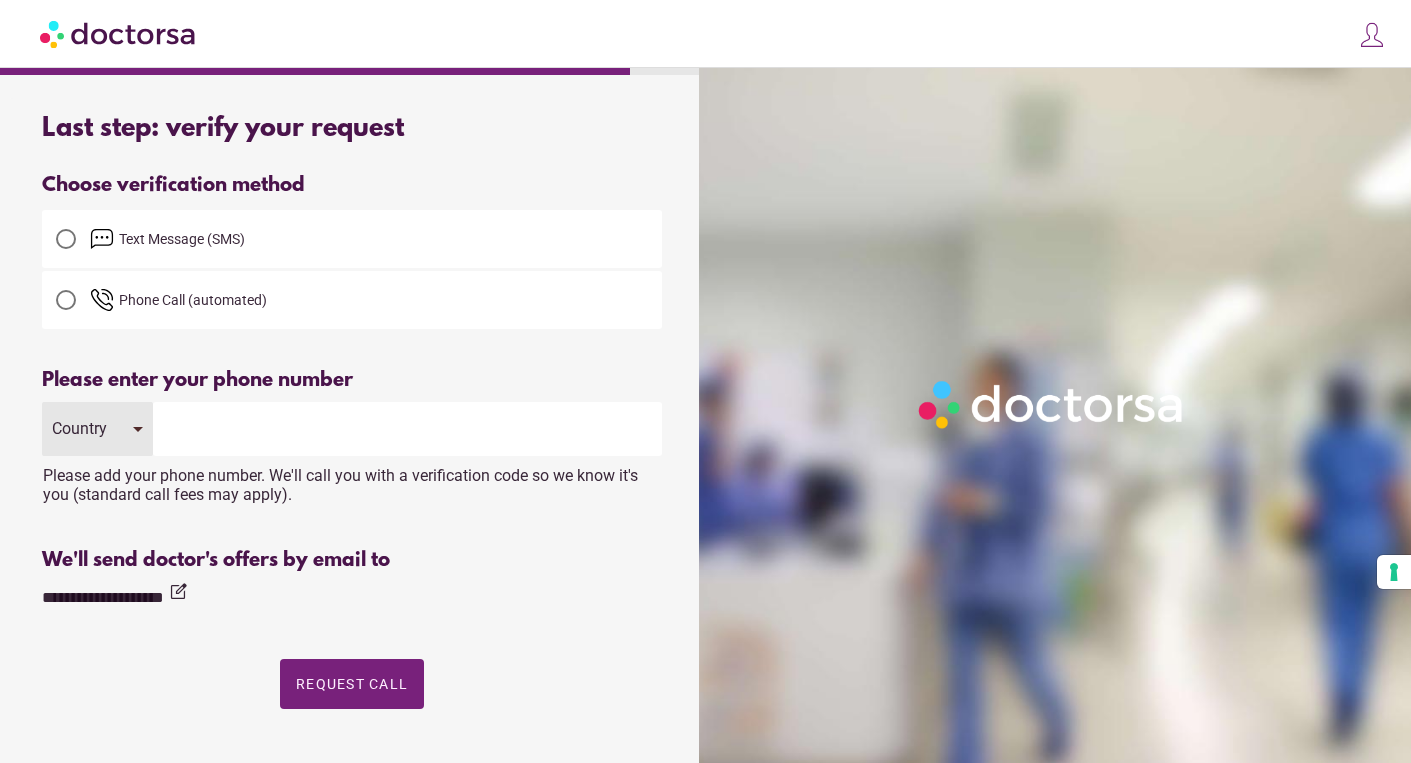 click on "Text Message (SMS)" at bounding box center [376, 239] 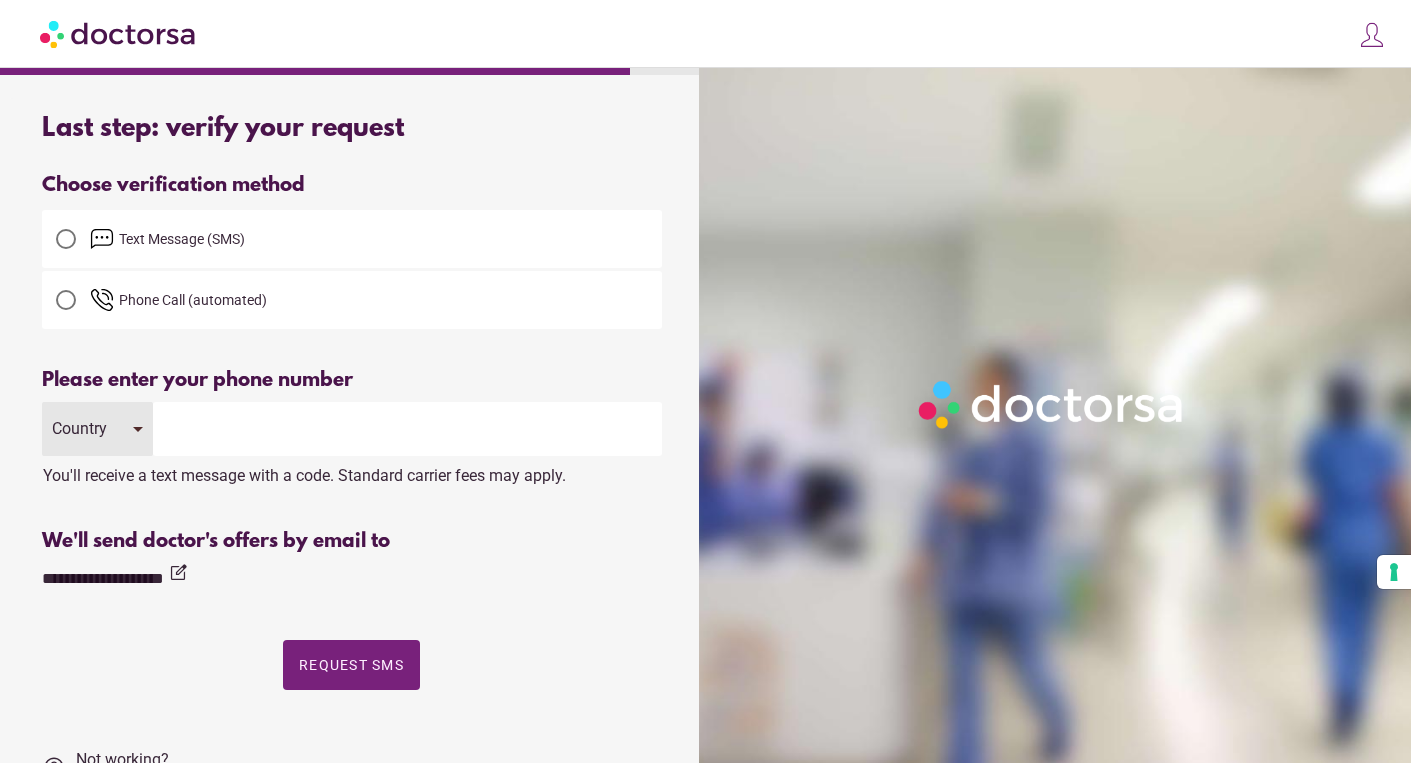click at bounding box center (407, 429) 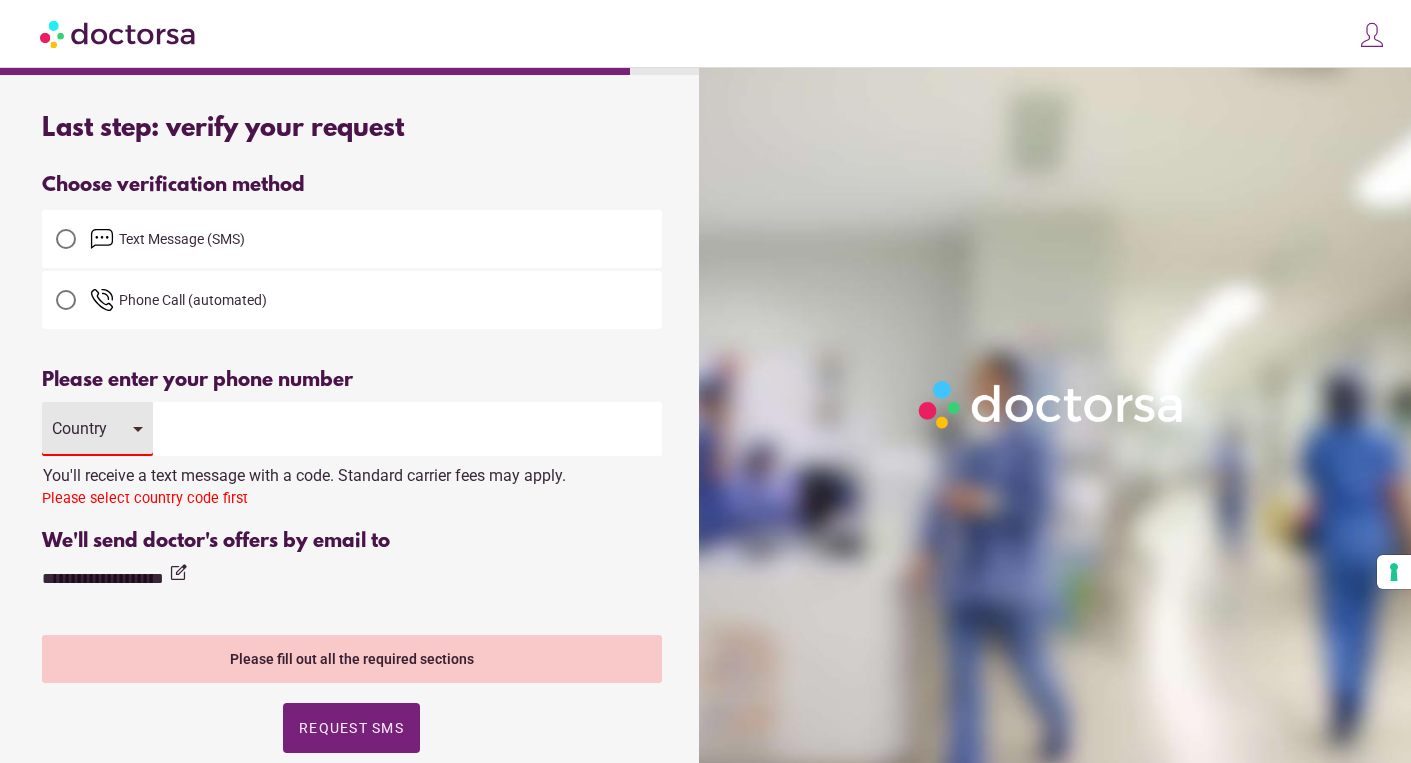 click at bounding box center (407, 429) 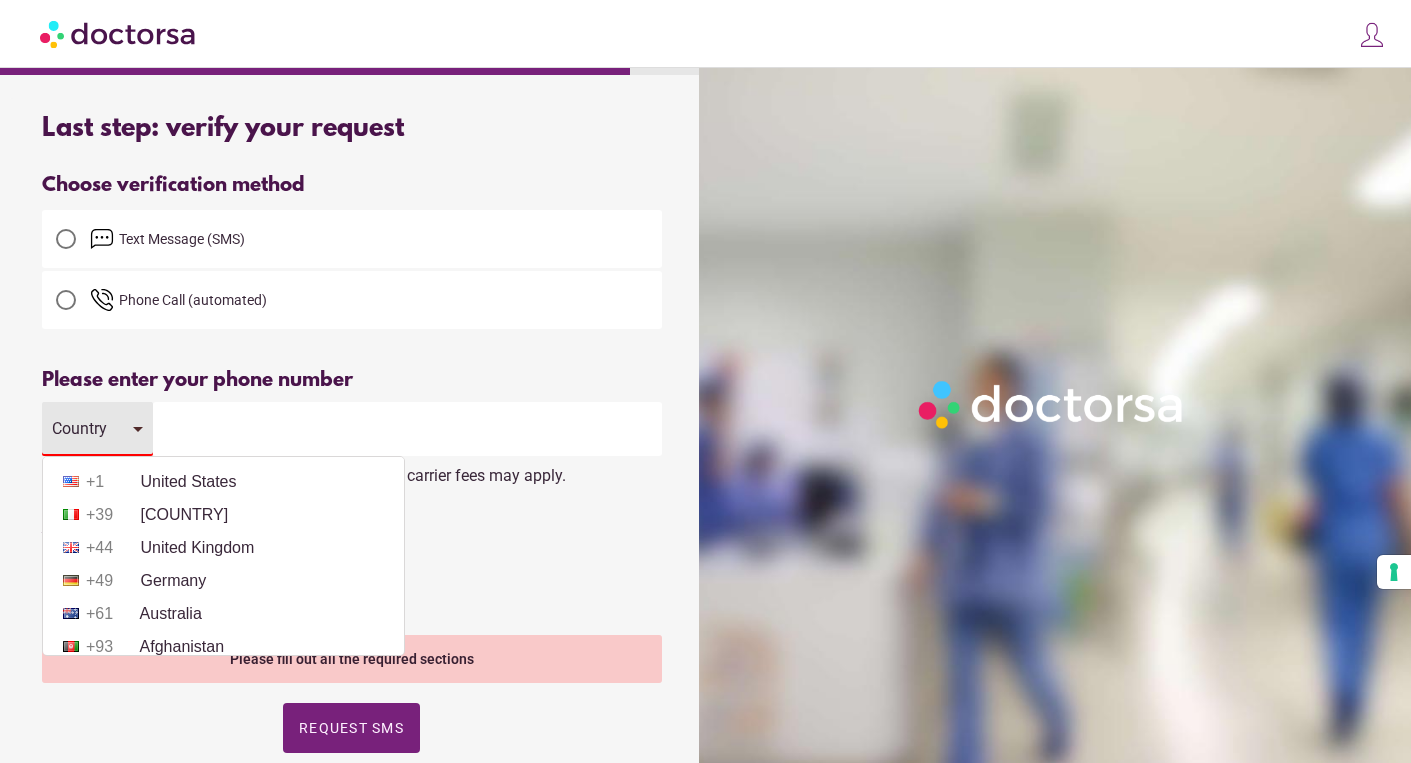click on "+1   United States +39   Italy +44   United Kingdom +49   Germany +61   Australia +93   Afghanistan +358   Åland Islands +355   Albania +213   Algeria +1684   American Samoa +376   Andorra +244   Angola +1264   Anguilla +1268   Antigua and Barbuda +54   Argentina +374   Armenia +297   Aruba +43   Austria +994   Azerbaijan +1242   Bahamas +973   Bahrain +880   Bangladesh +1246   Barbados +375   Belarus +32   Belgium +501   Belize +229   Benin +1441   Bermuda +975   Bhutan +591   Bolivia +387   Bosnia and Herzegovina +267   Botswana +55   Brazil +246   British Indian Ocean Territory +1284   British Virgin Islands +673   Brunei +359   Bulgaria +226   Burkina Faso +257   Burundi +855   Cambodia +237   Cameroon +1   Canada +238   Cape Verde +1345   Cayman Islands +236   Central African Republic +235   Chad +56   Chile +86   China +61   Christmas Island +61   Cocos (Keeling) Islands +57   Colombia +269   Comoros +682   Cook Islands +506   Costa Rica +385   Croatia +53   Cuba +5999   Curaçao +357   Cyprus +420" at bounding box center [223, 556] 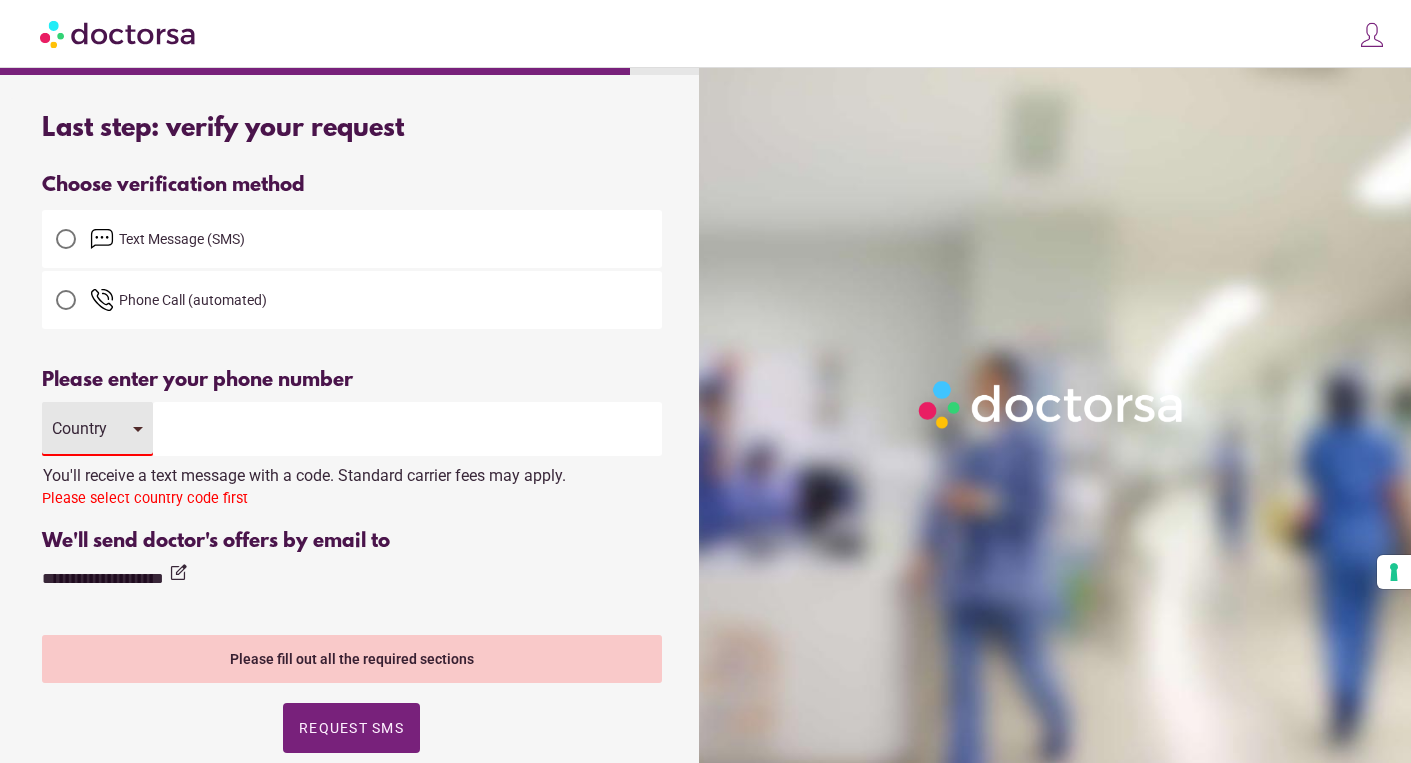 click on "Country" at bounding box center (97, 429) 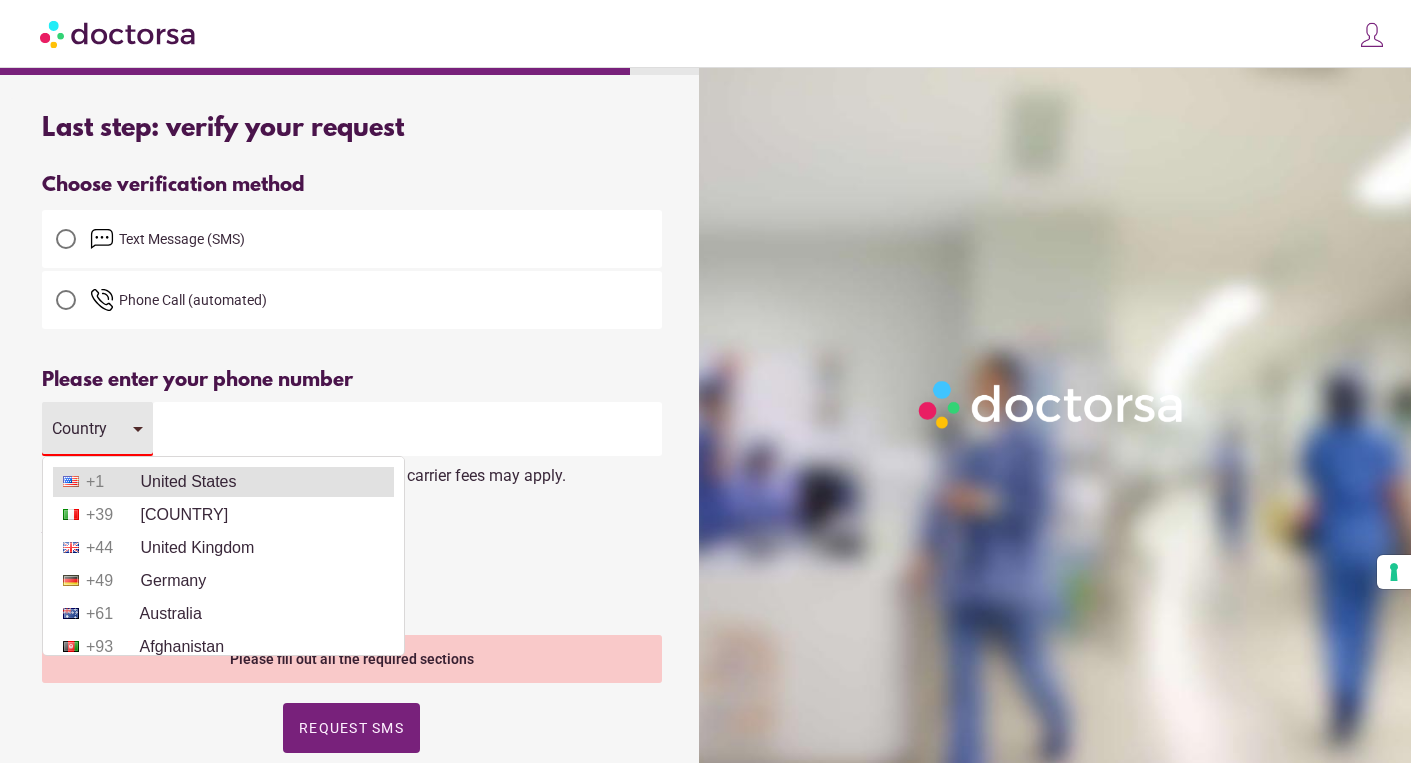 click on "+1   United States" at bounding box center [223, 482] 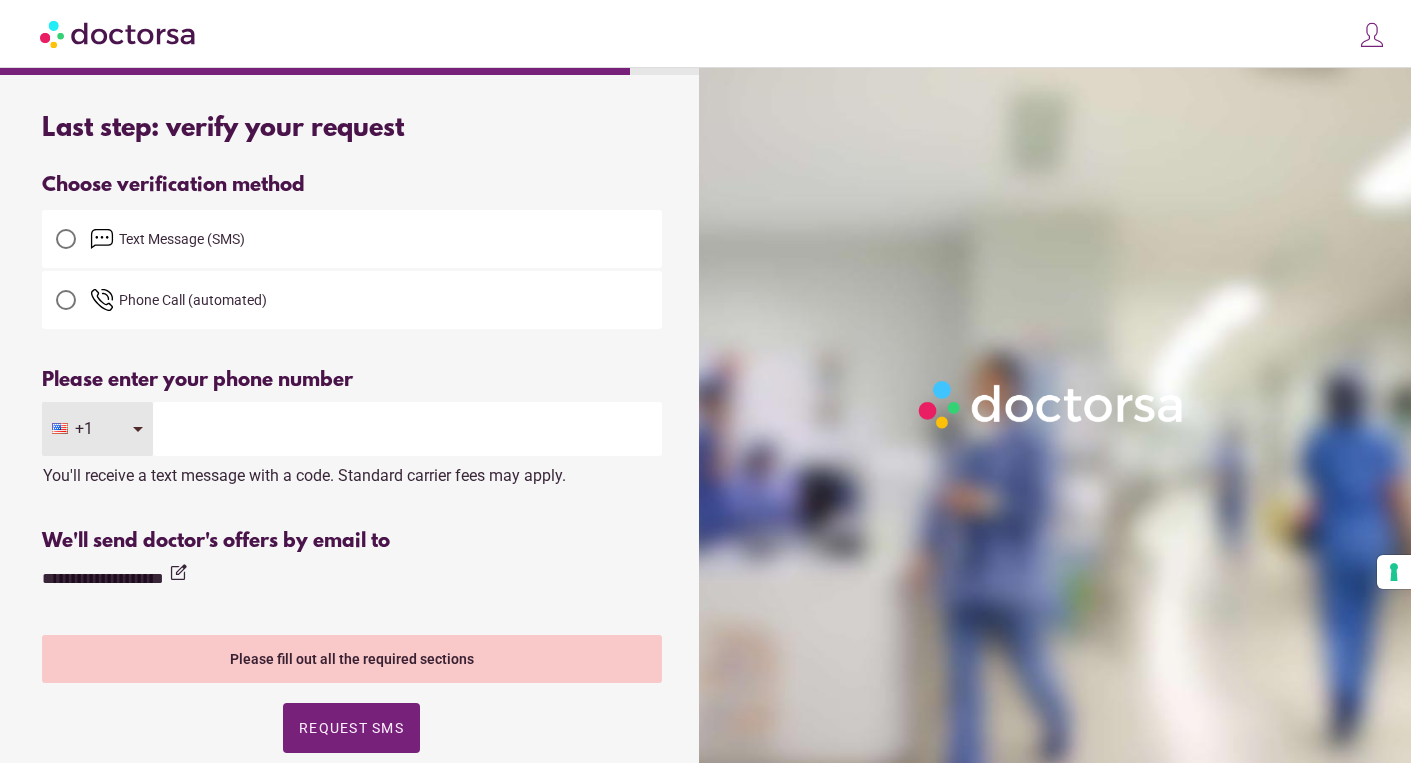 click at bounding box center (407, 429) 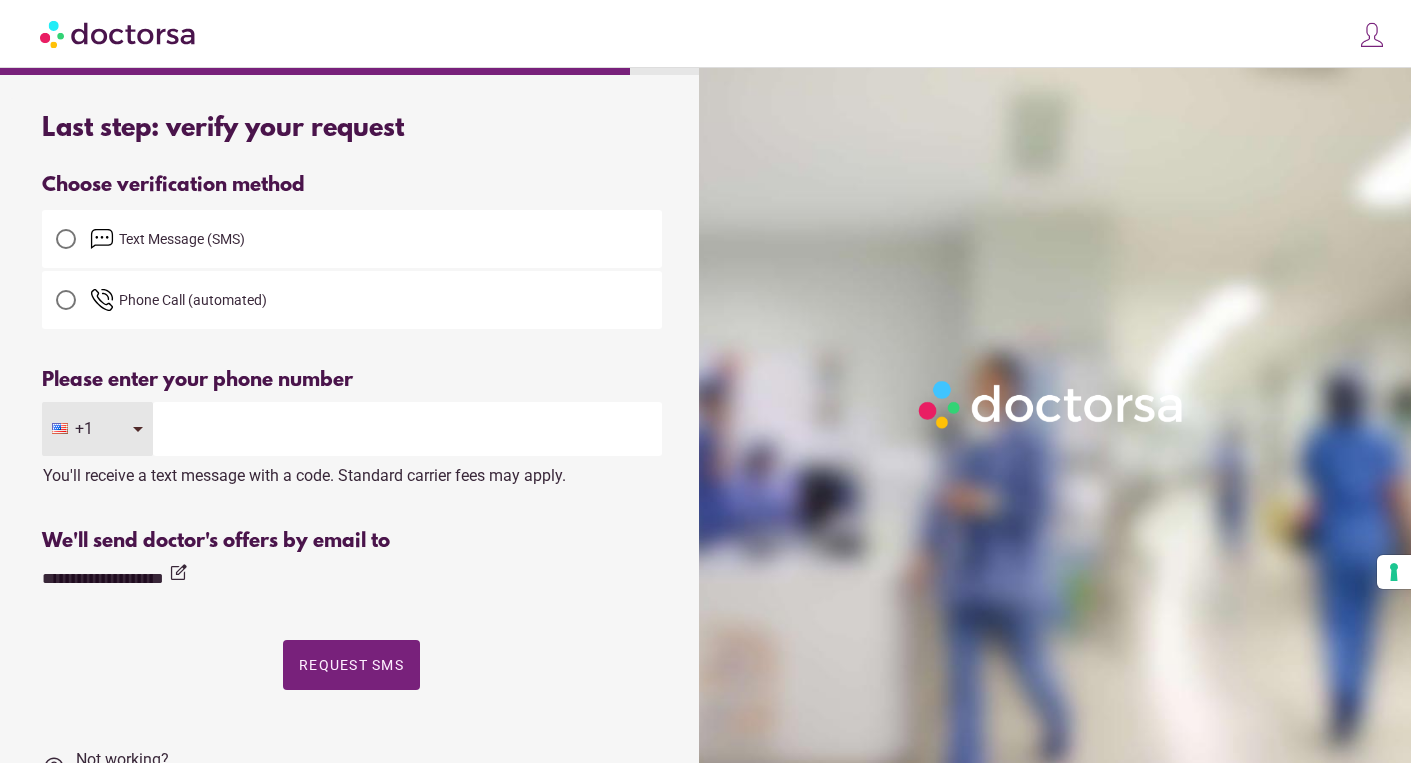 type on "**********" 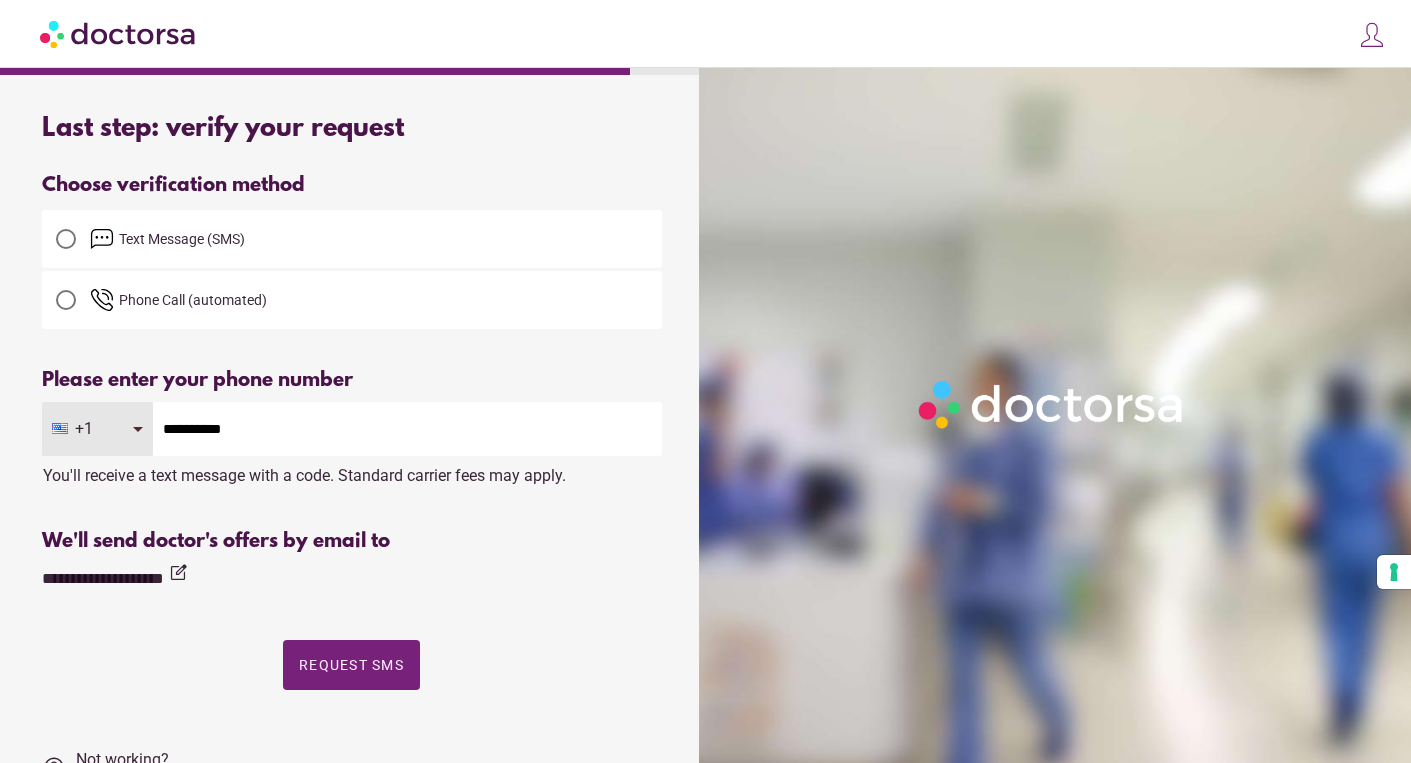 click on "**********" at bounding box center (352, 544) 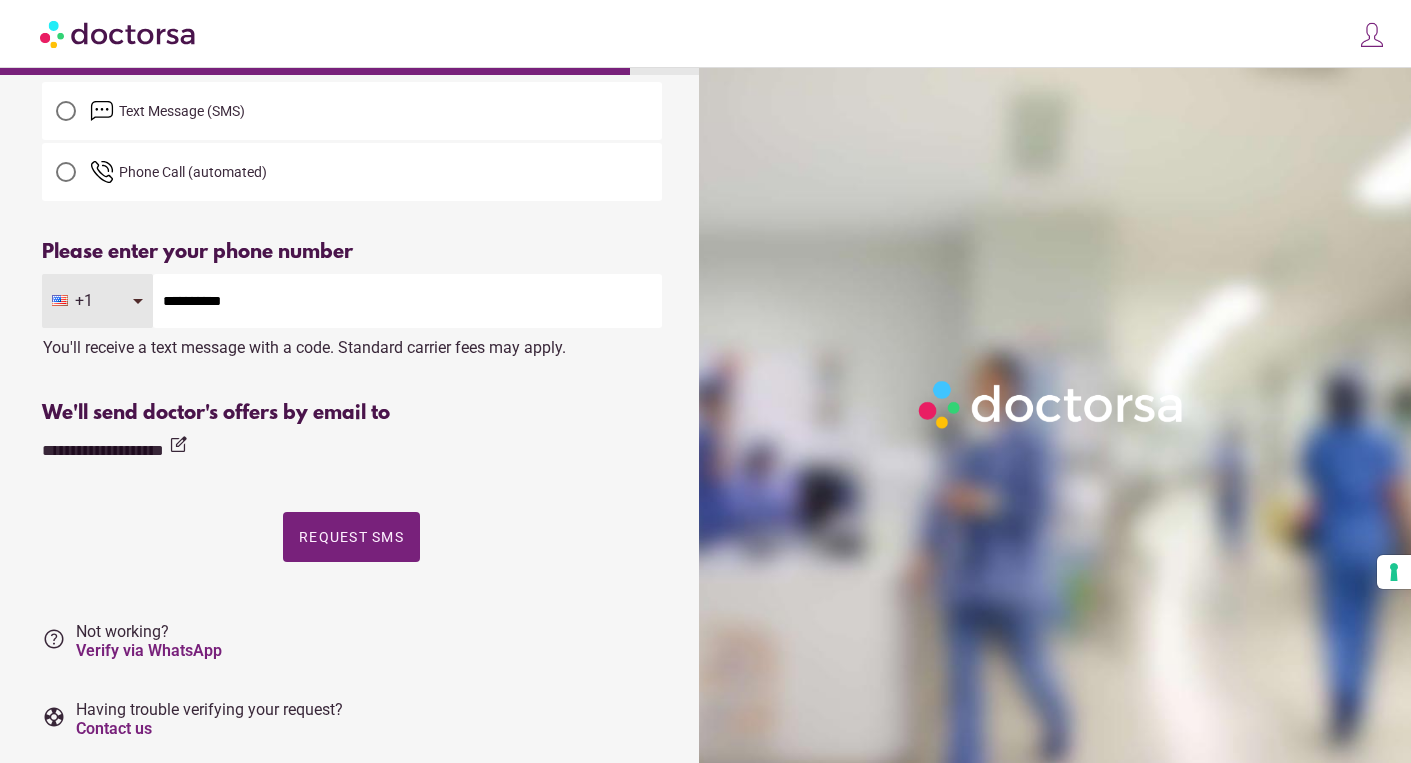 scroll, scrollTop: 185, scrollLeft: 0, axis: vertical 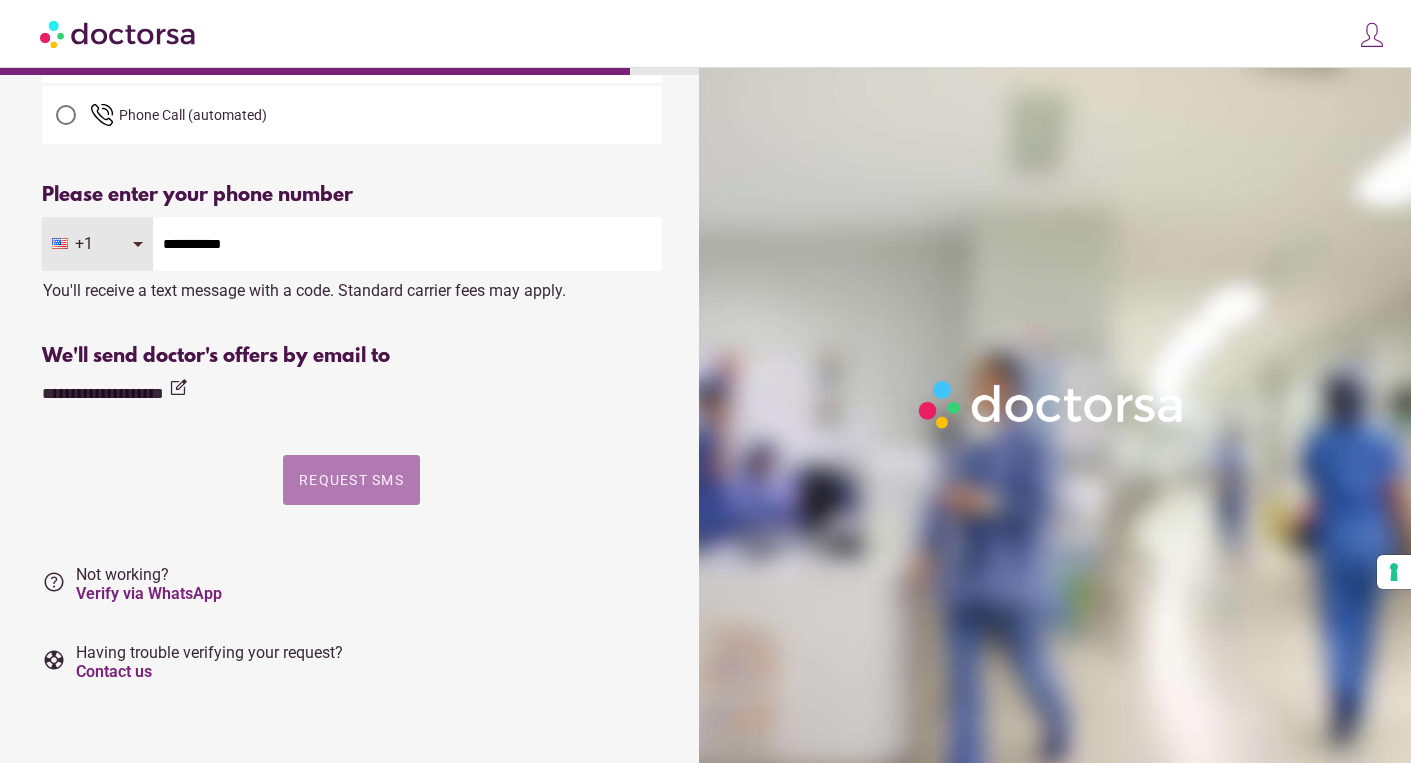 click on "Request SMS" at bounding box center [351, 480] 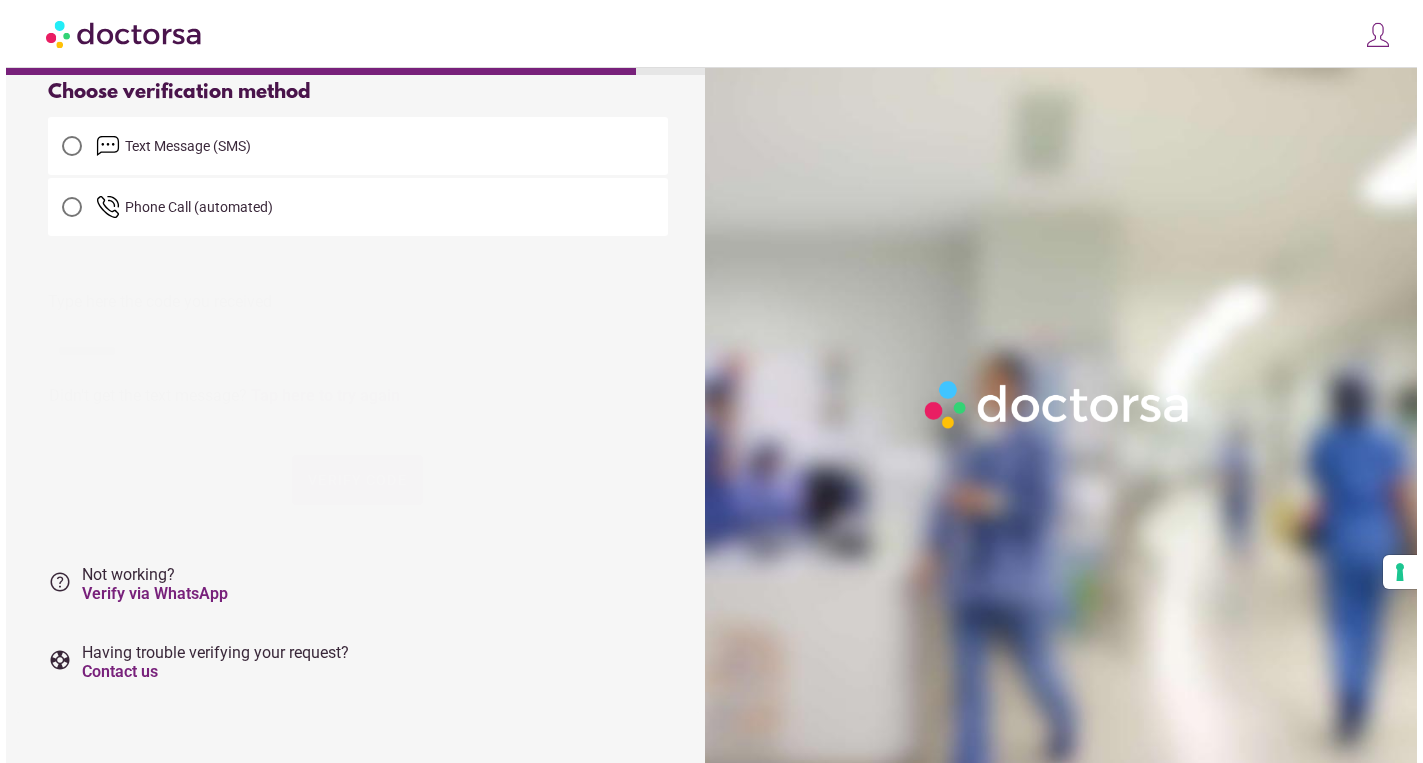 scroll, scrollTop: 0, scrollLeft: 0, axis: both 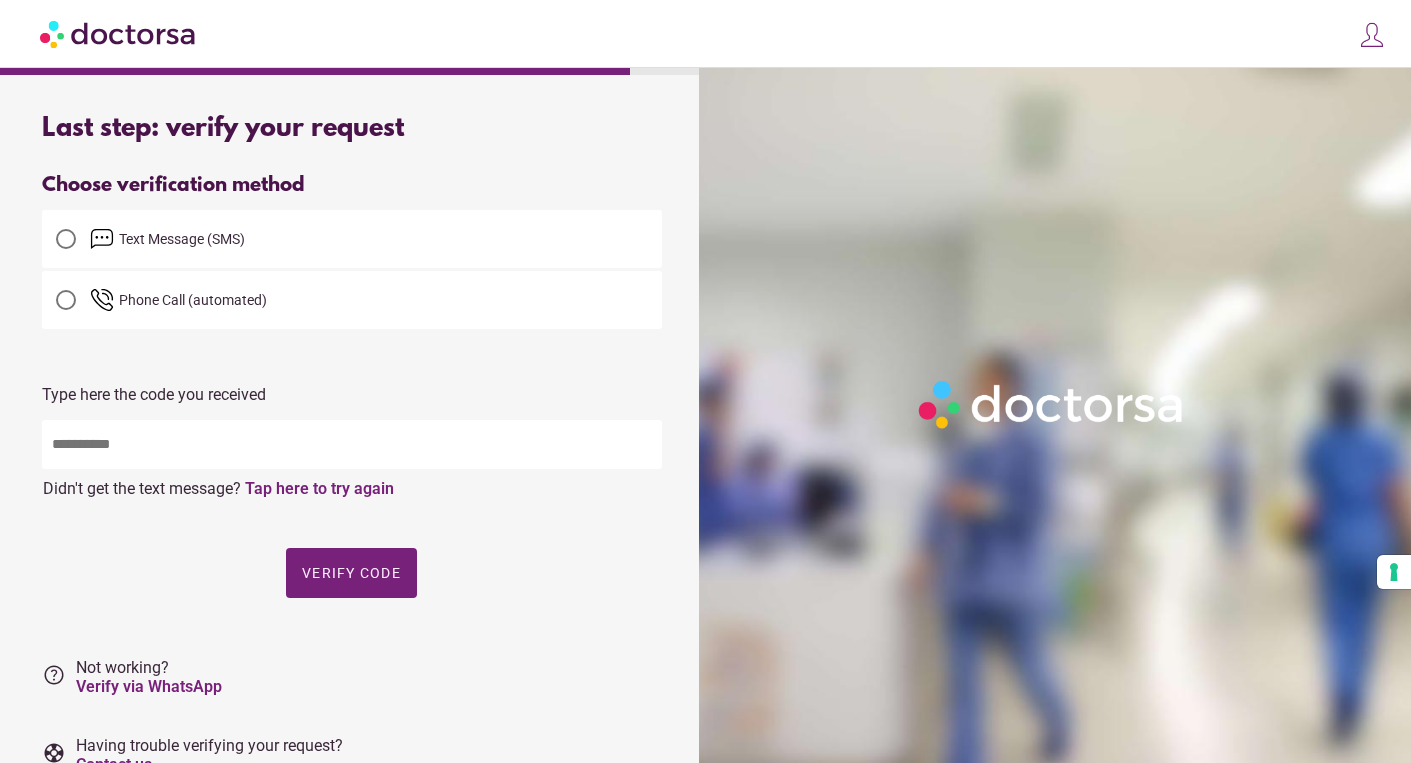 click at bounding box center [352, 444] 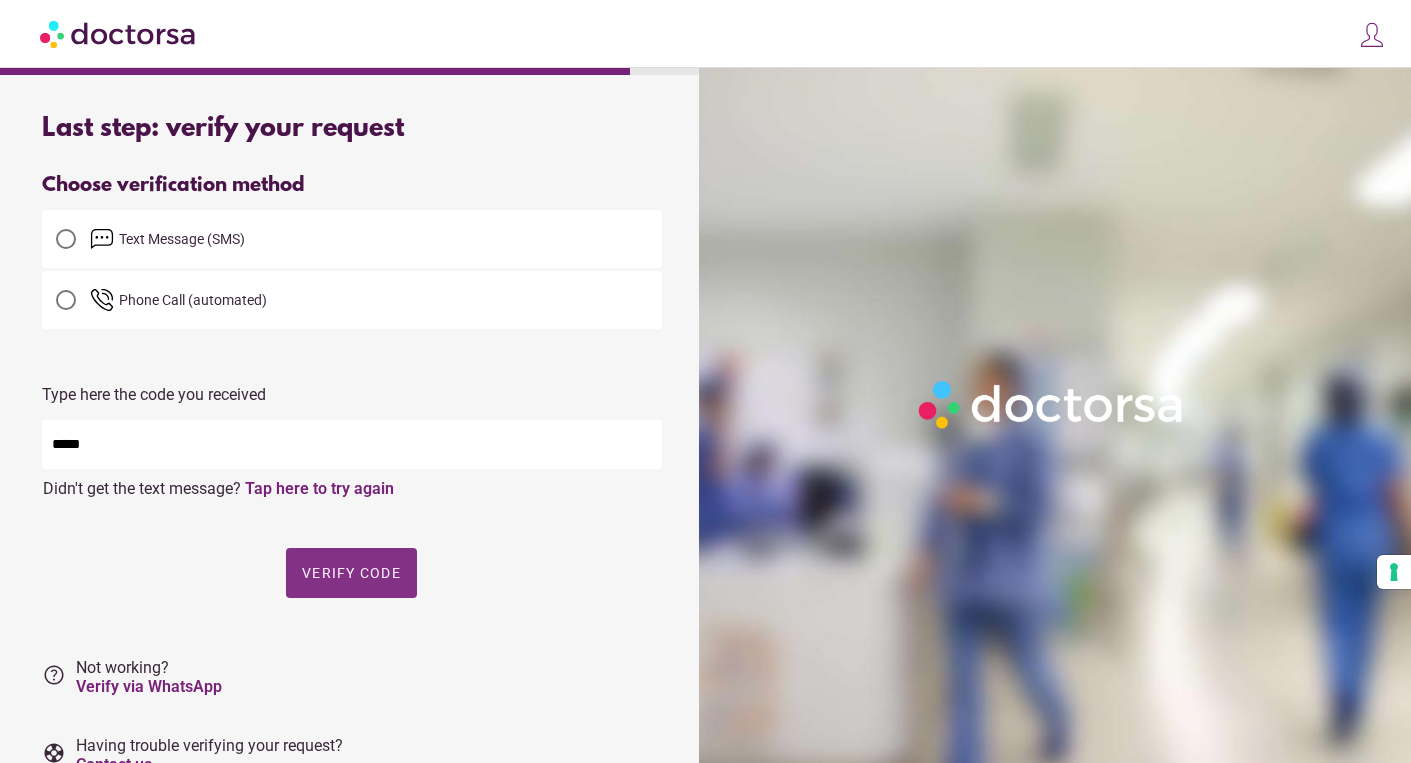 type on "*****" 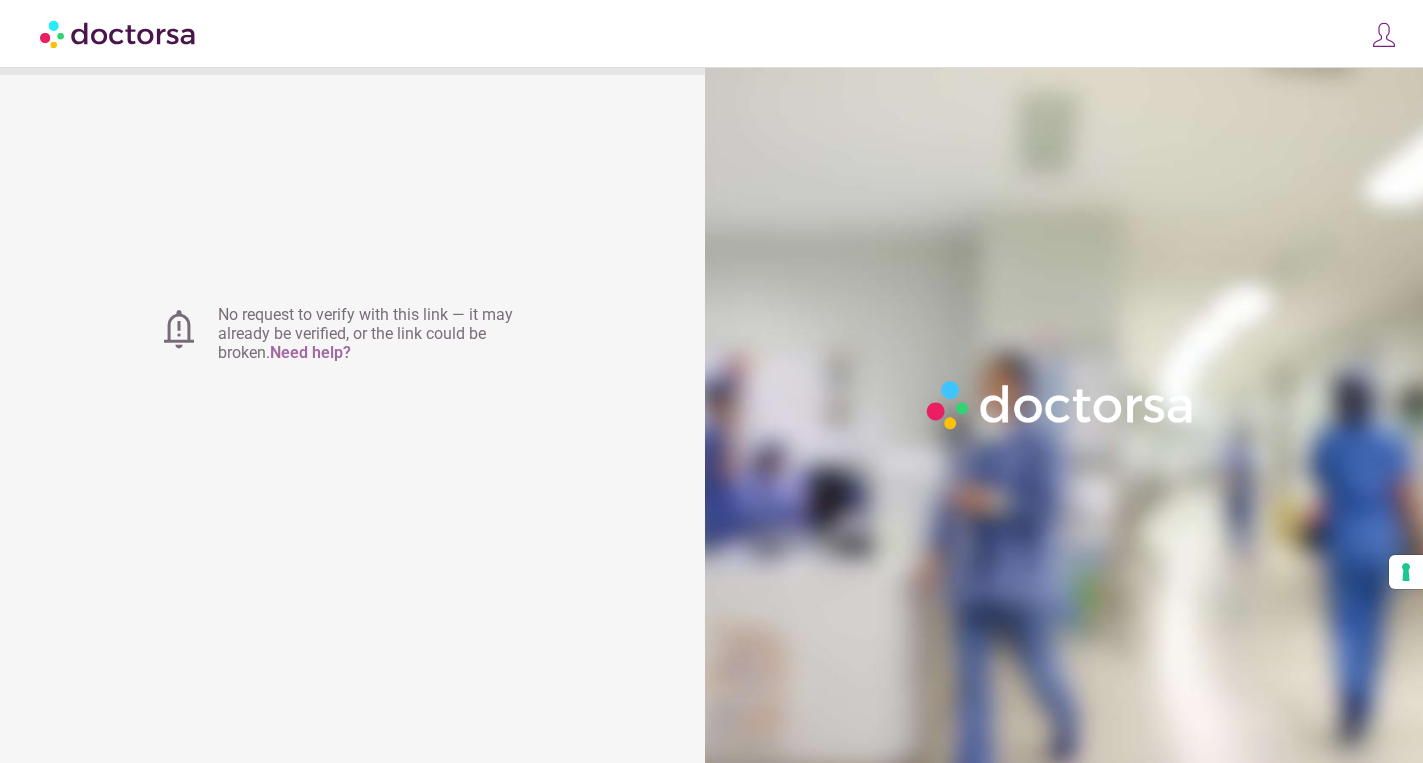 scroll, scrollTop: 0, scrollLeft: 0, axis: both 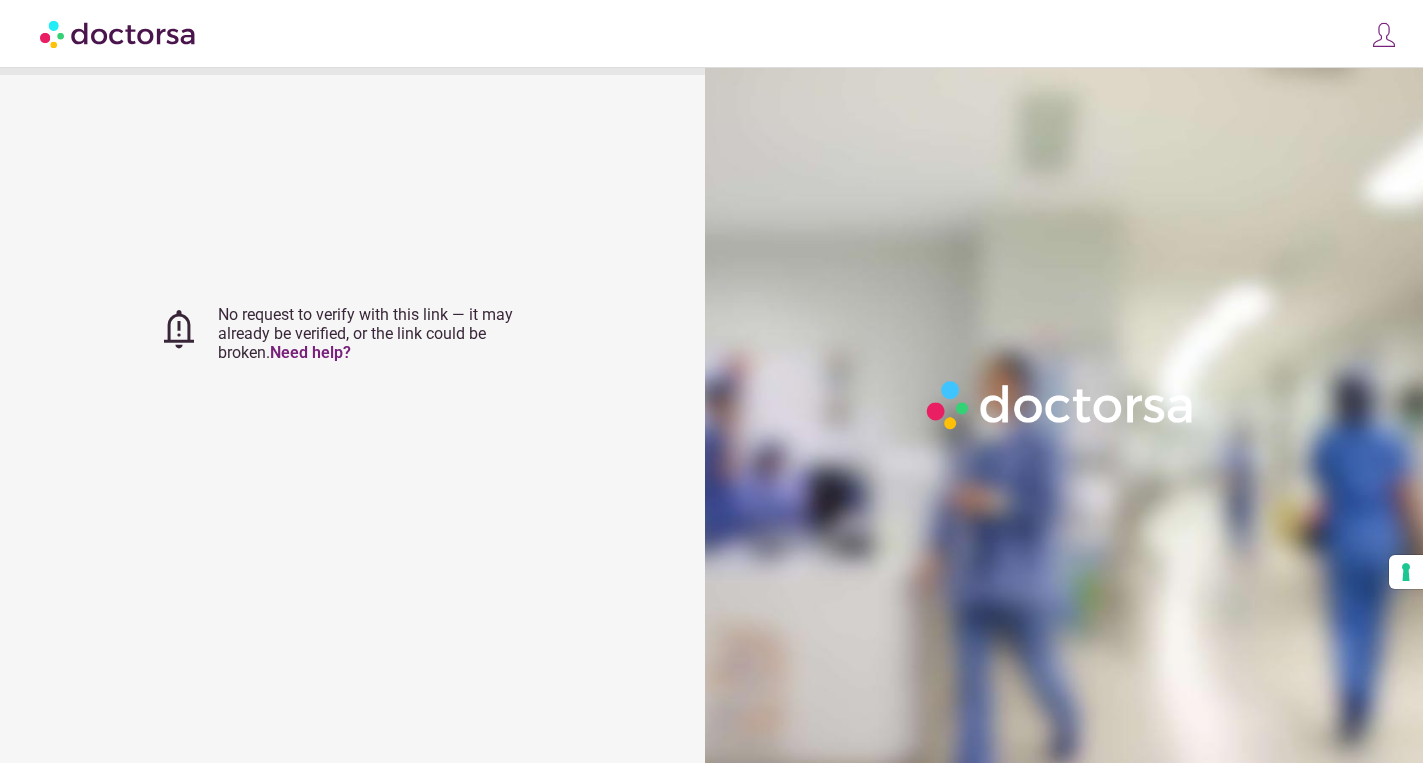 click at bounding box center (1384, 35) 